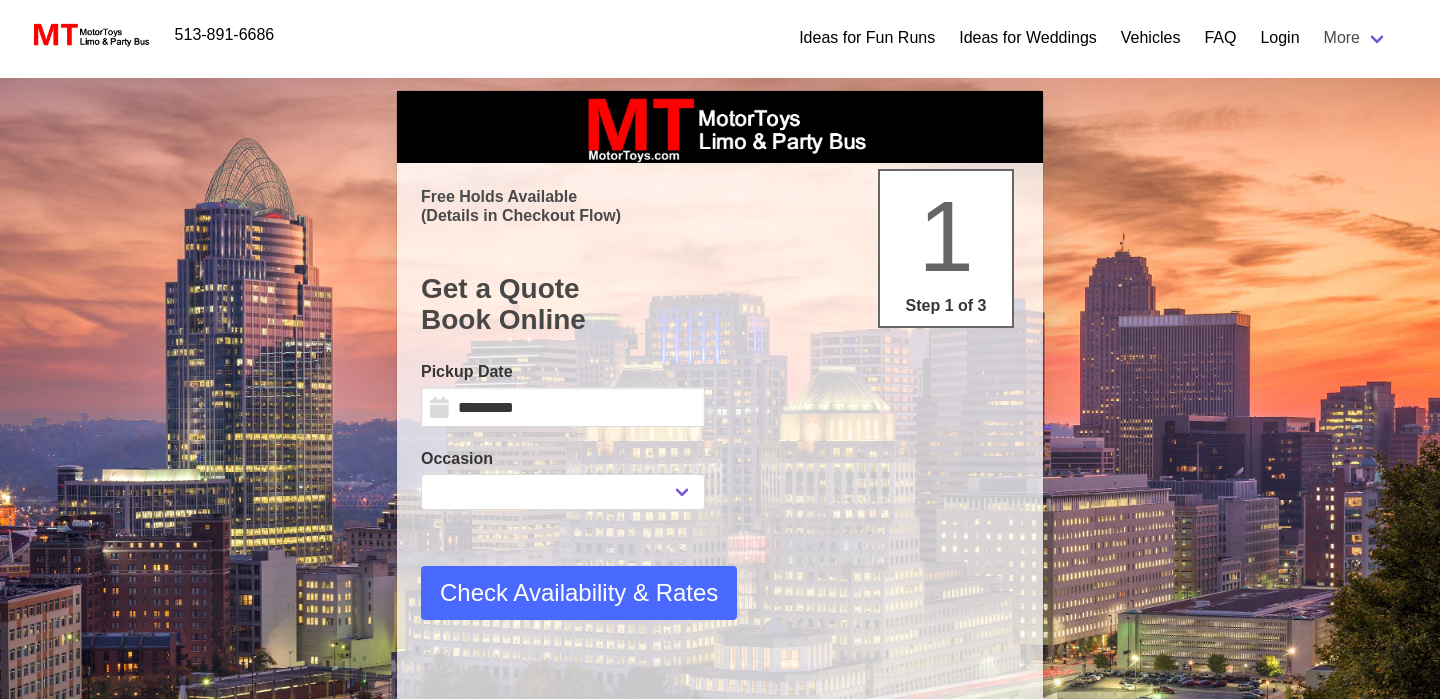 scroll, scrollTop: 0, scrollLeft: 0, axis: both 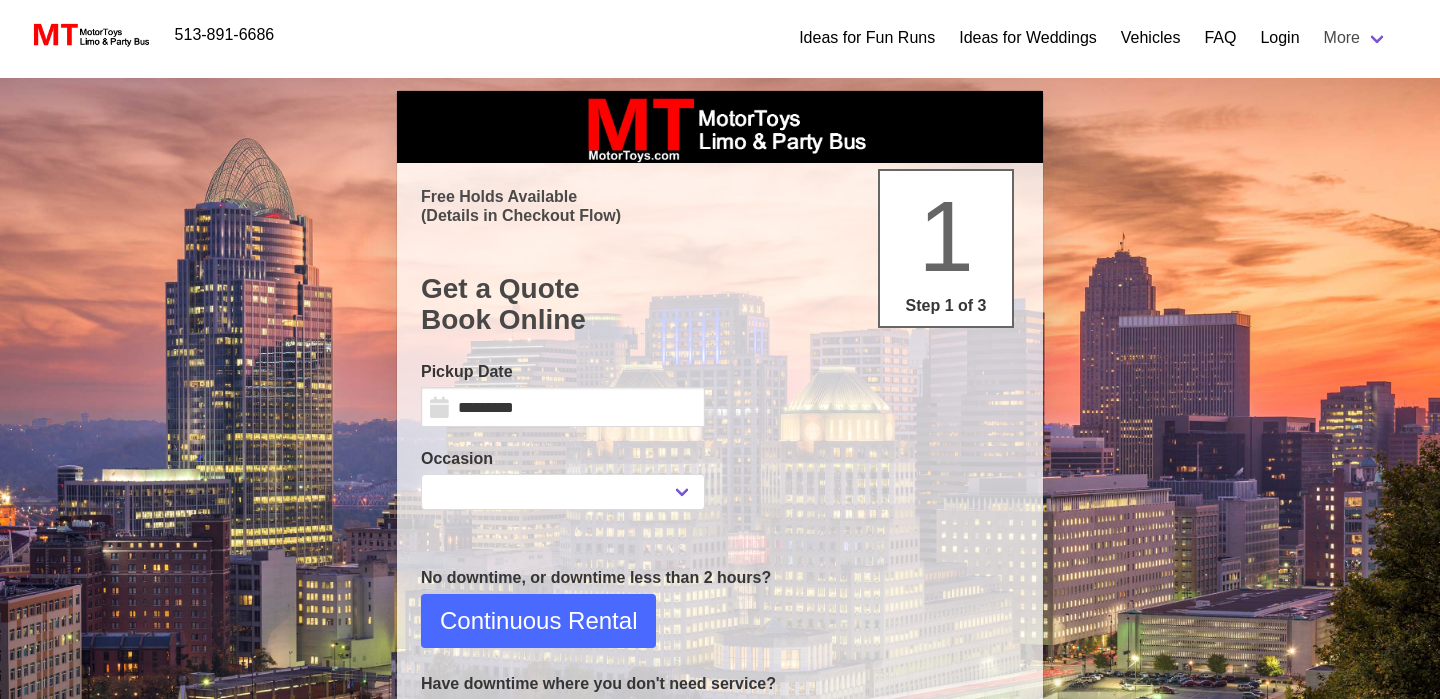 select 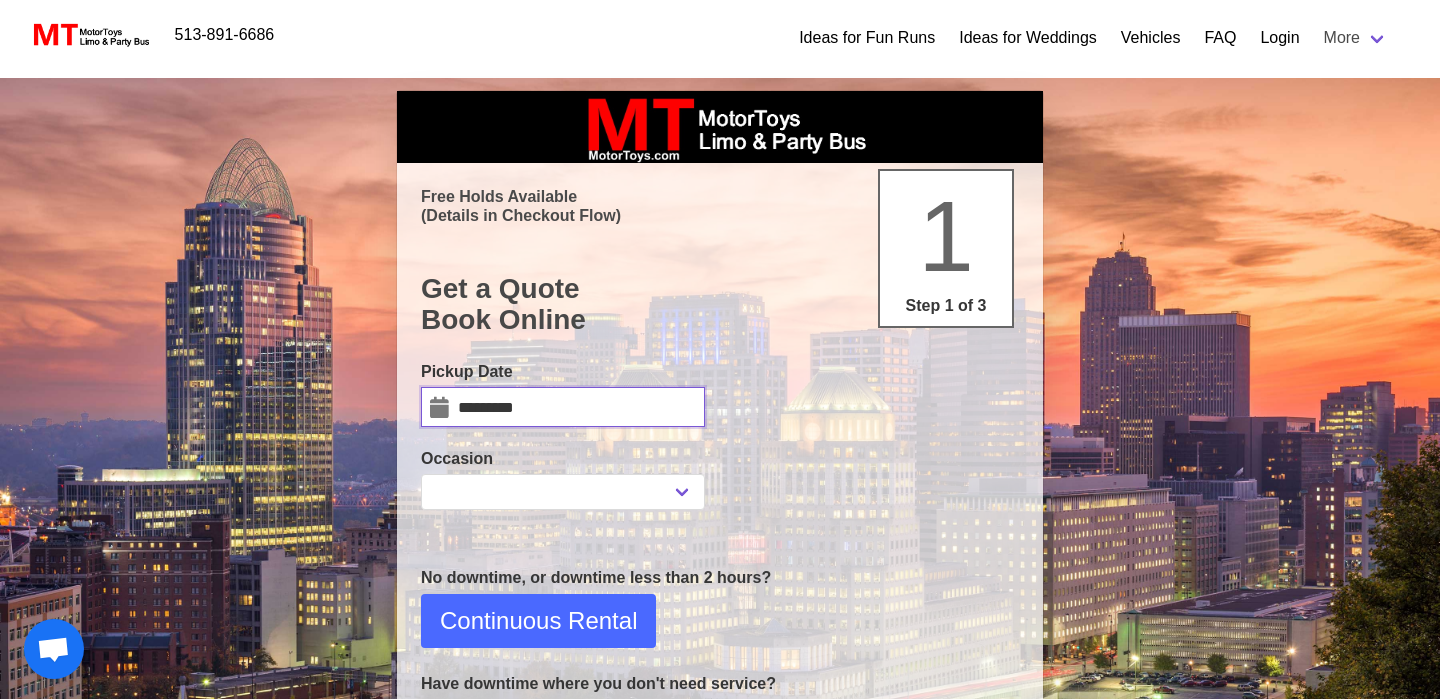 click on "*********" at bounding box center [563, 407] 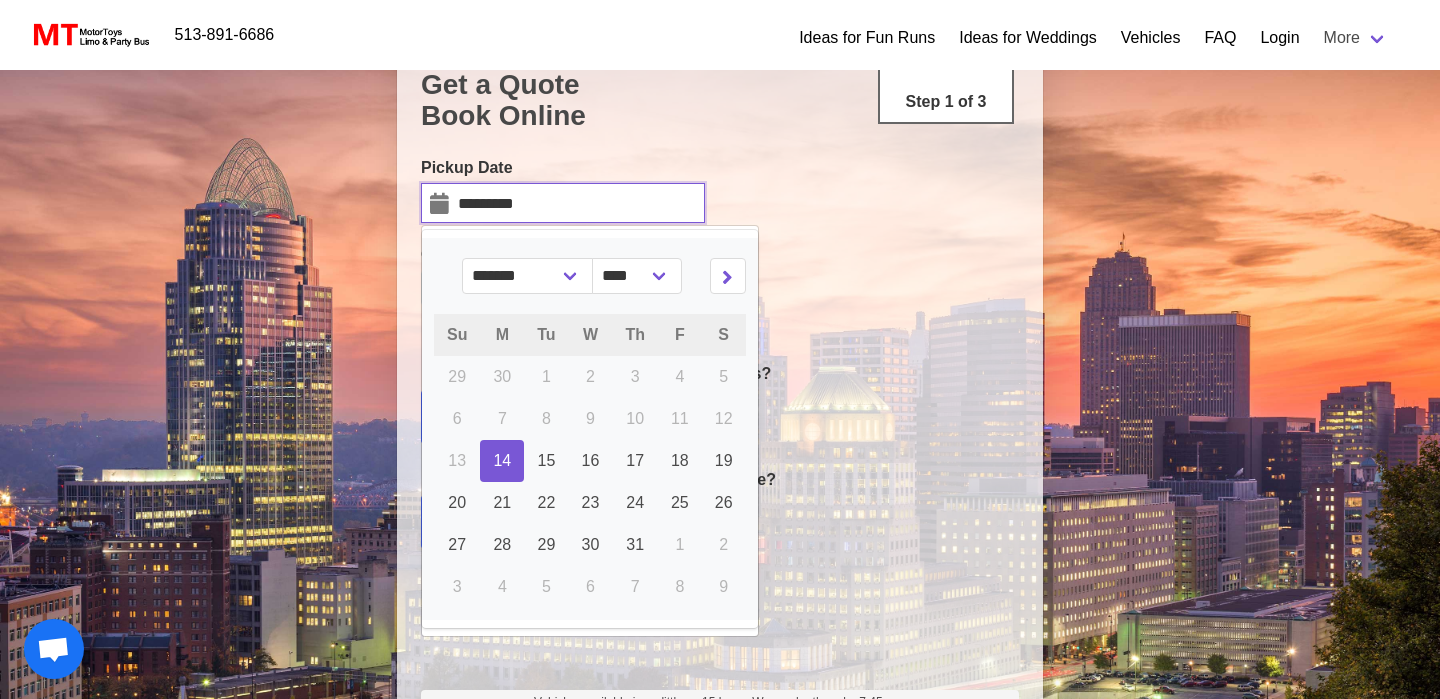 scroll, scrollTop: 241, scrollLeft: 0, axis: vertical 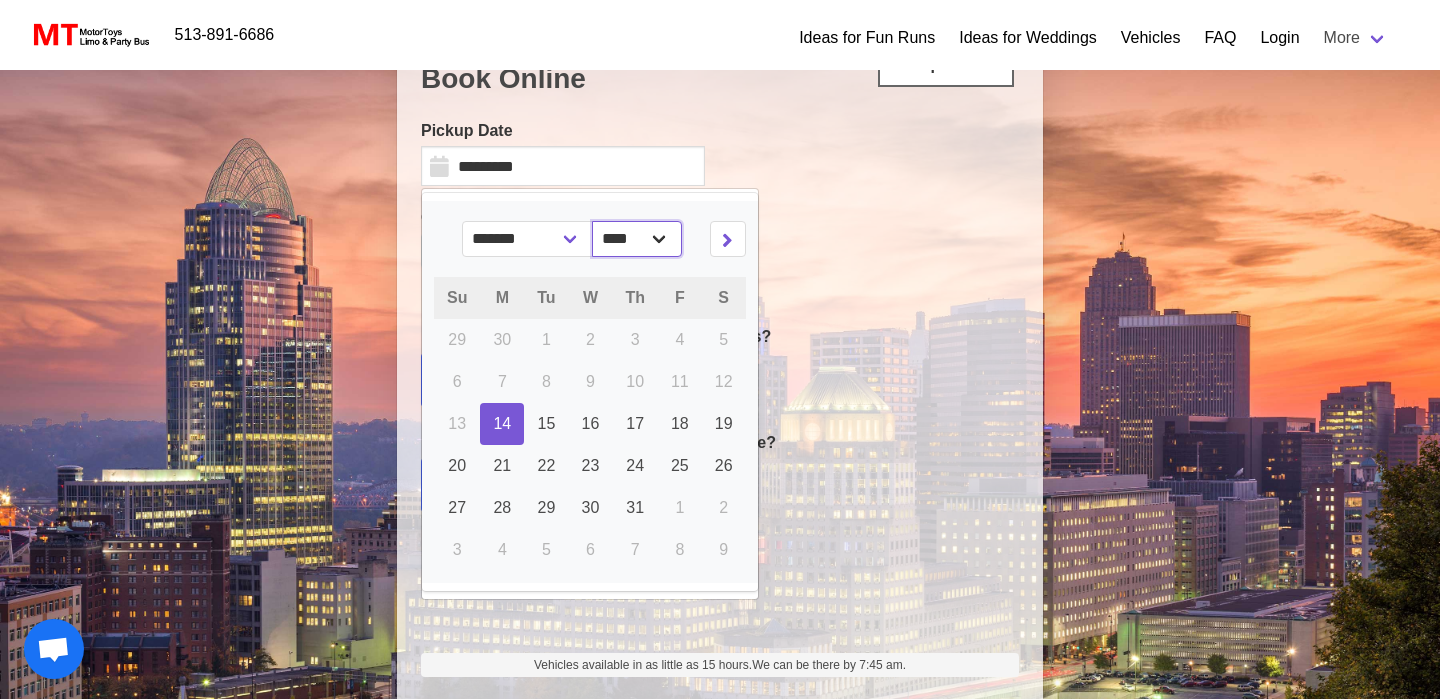click on "**** **** **** ****" at bounding box center [637, 239] 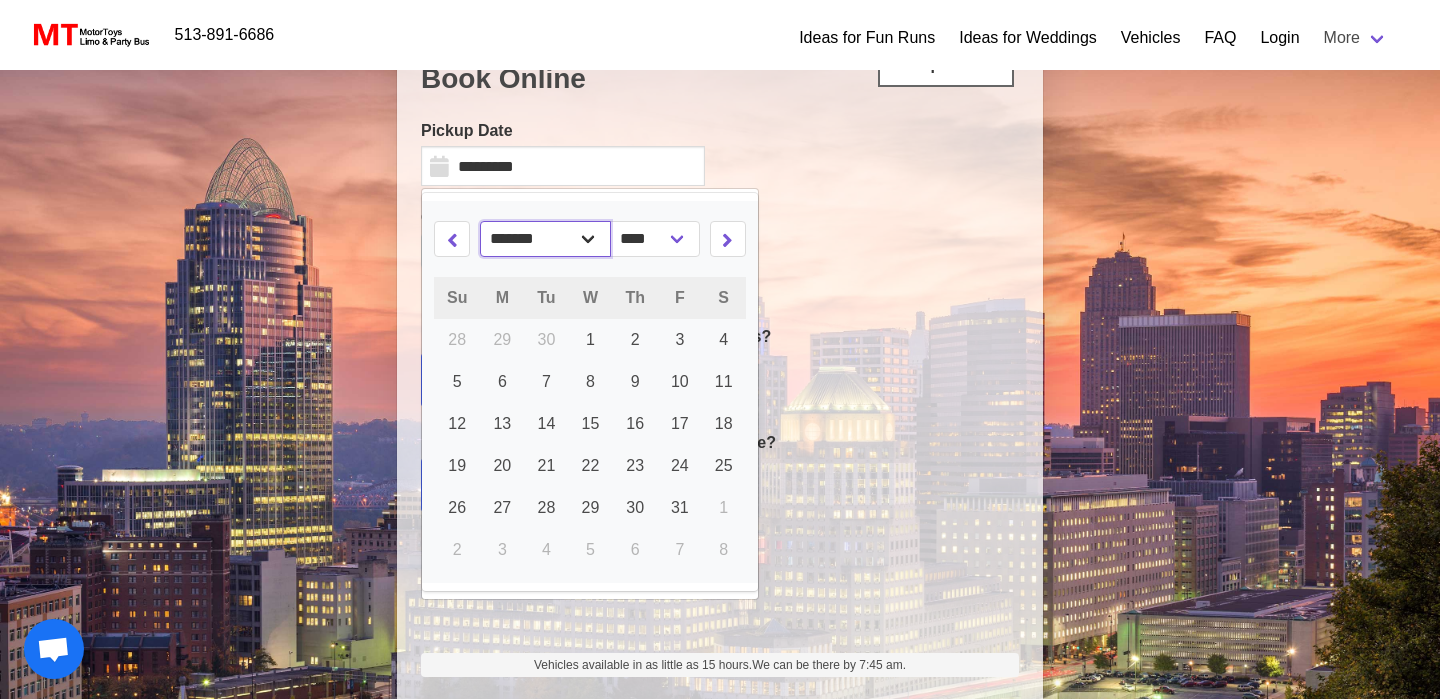 click on "******* ******** ***** ***** *** **** **** ****** ********* ******* ******** ********" at bounding box center [546, 239] 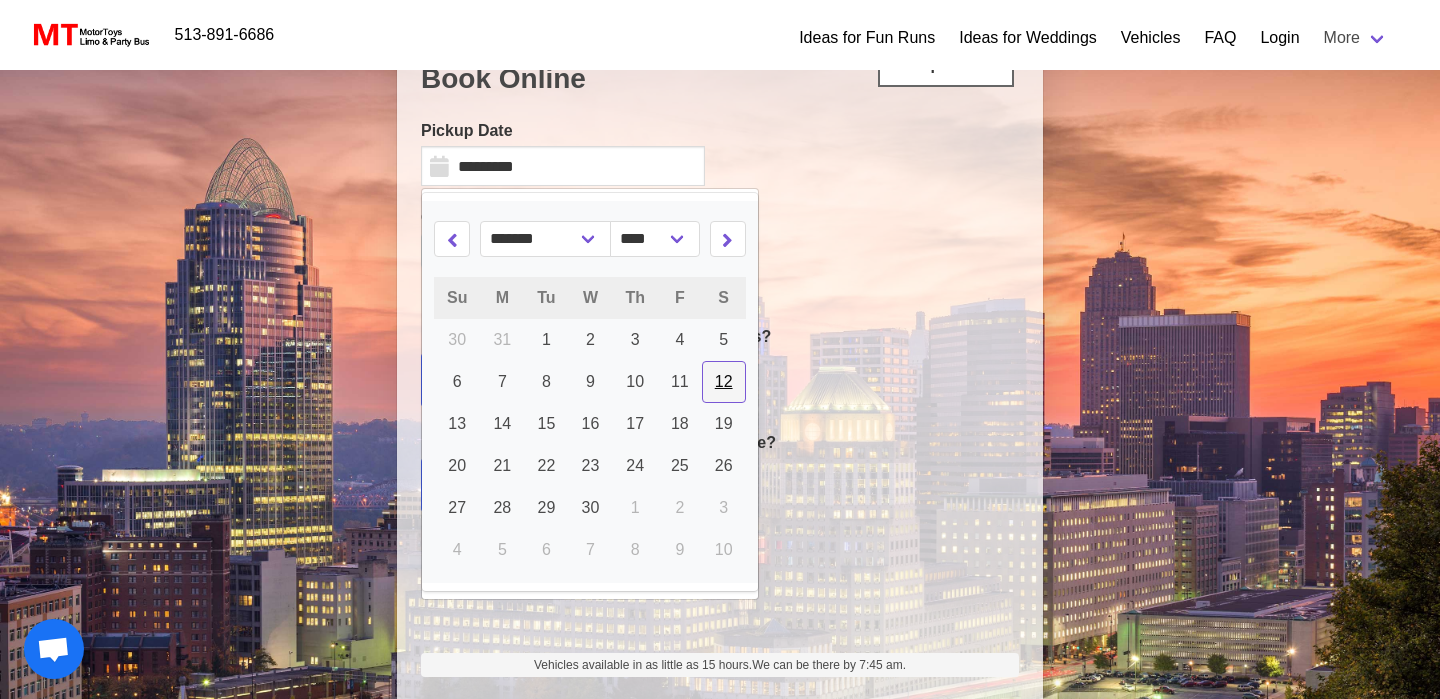 click on "12" at bounding box center [724, 382] 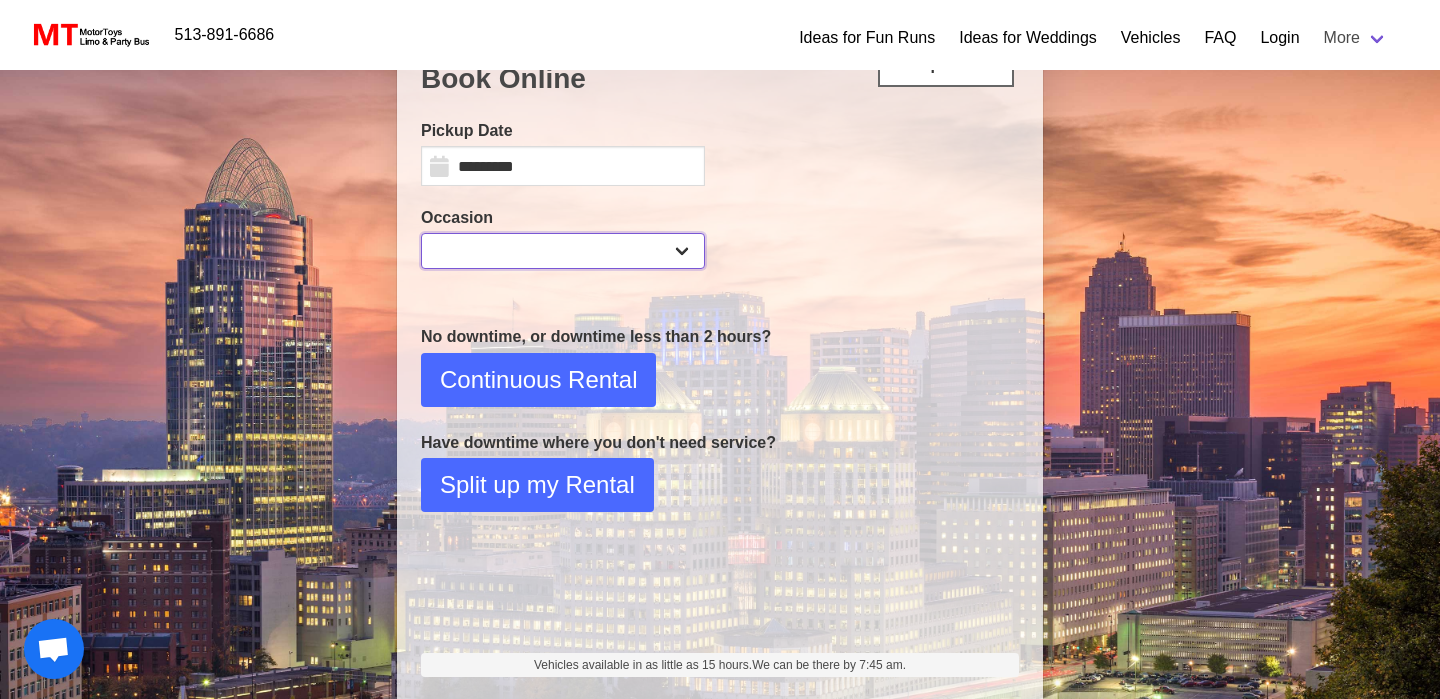 click on "**********" at bounding box center (563, 251) 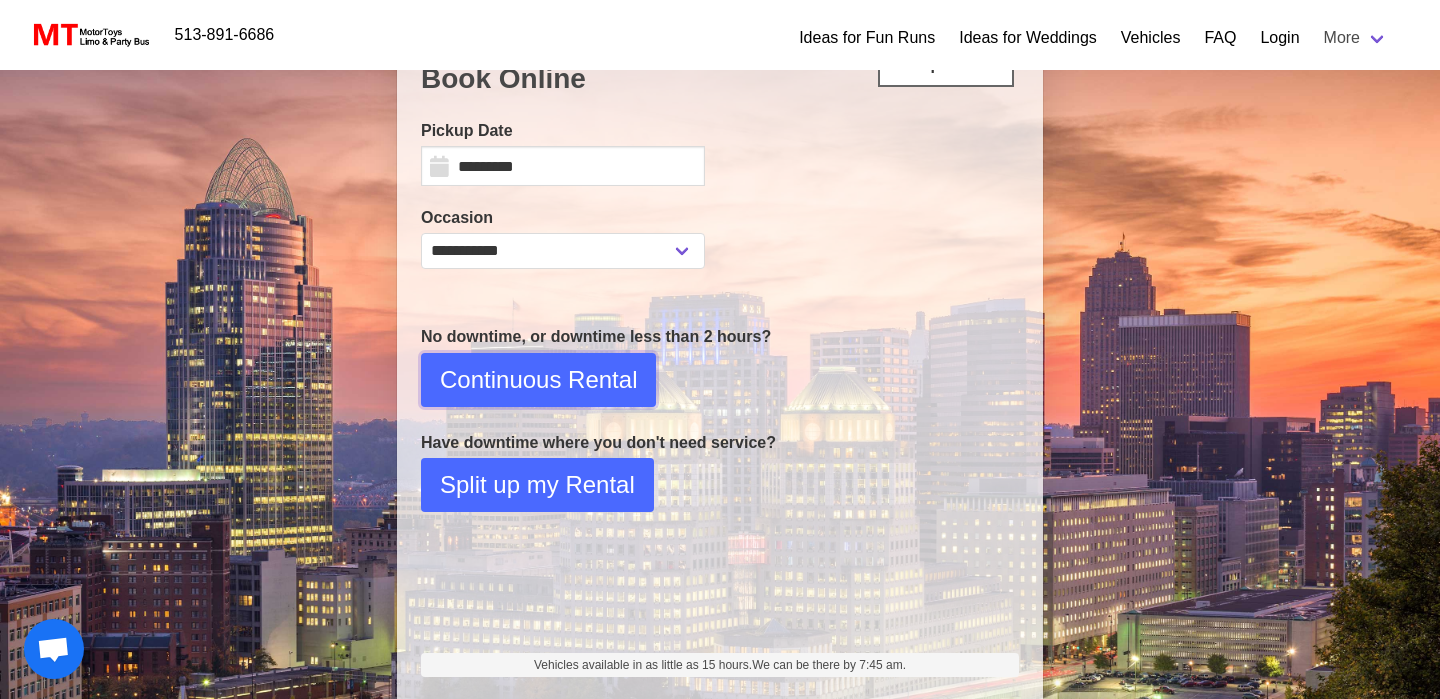 click on "Continuous Rental" at bounding box center [538, 380] 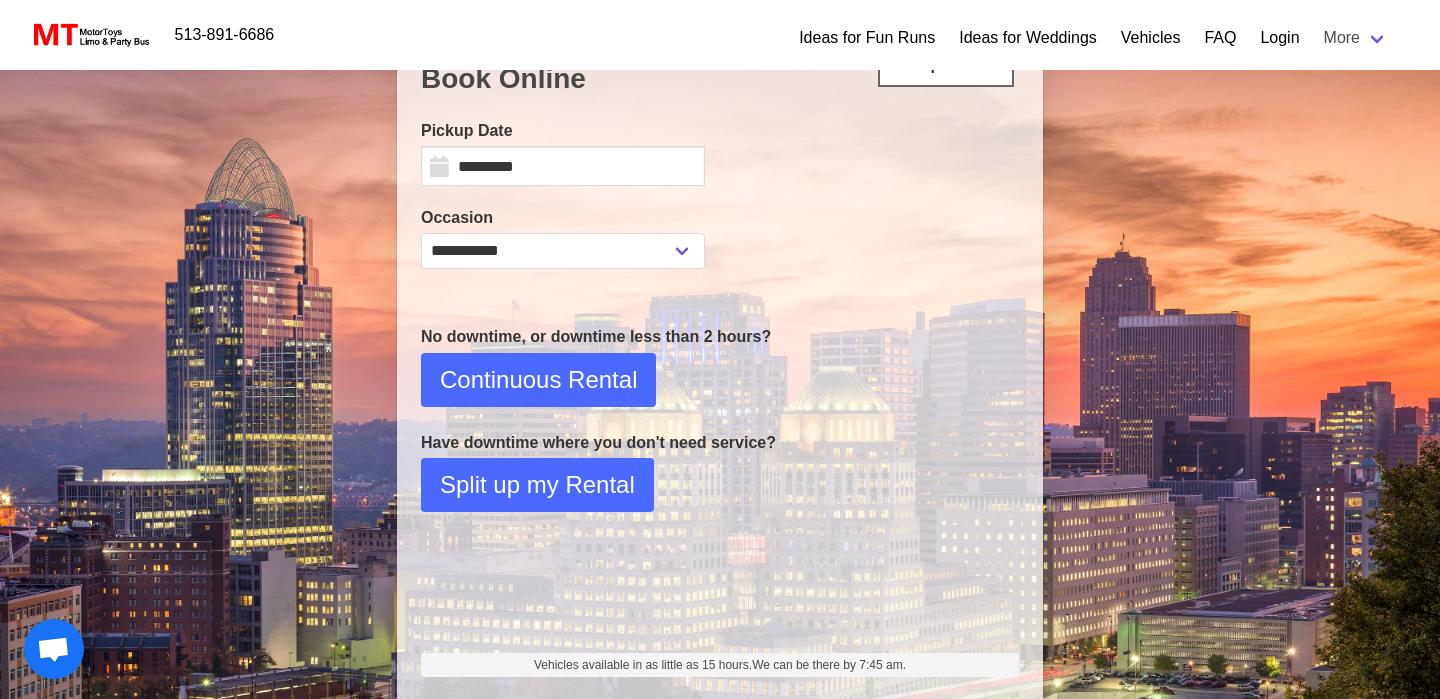 select on "**" 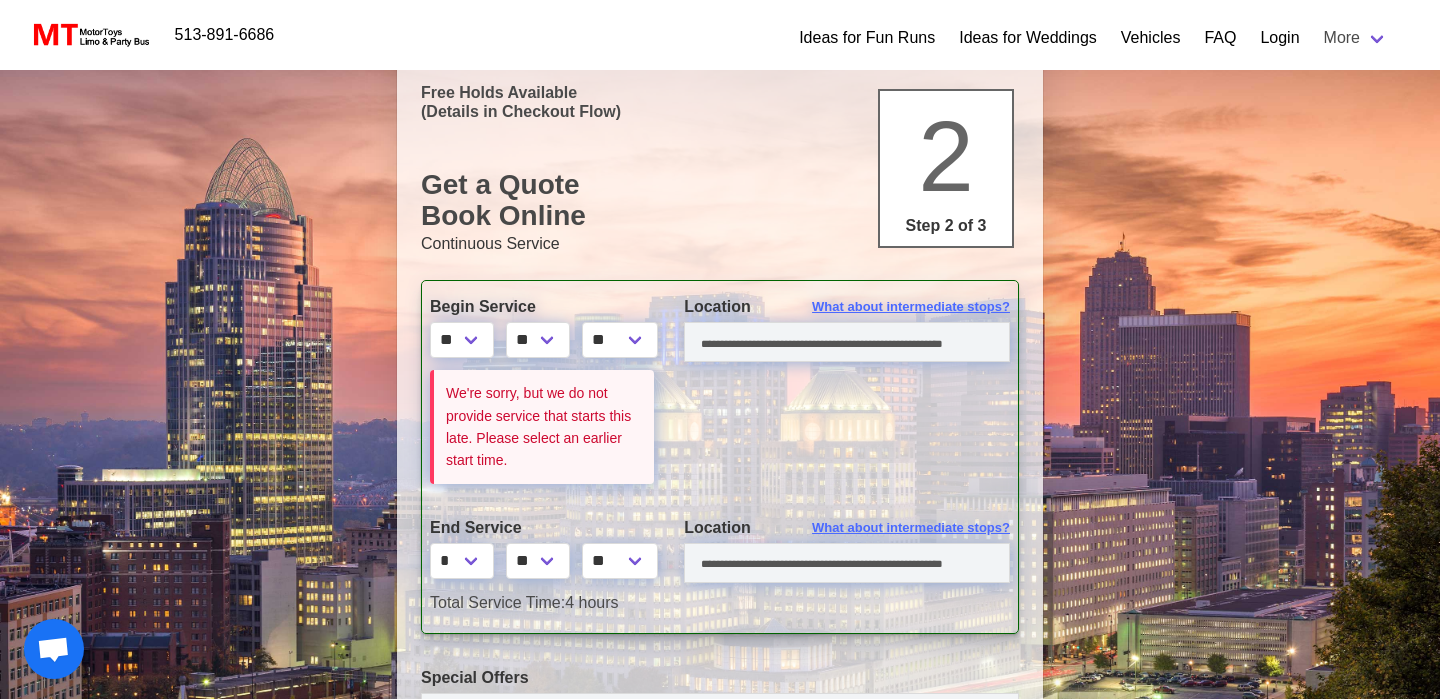 scroll, scrollTop: 117, scrollLeft: 0, axis: vertical 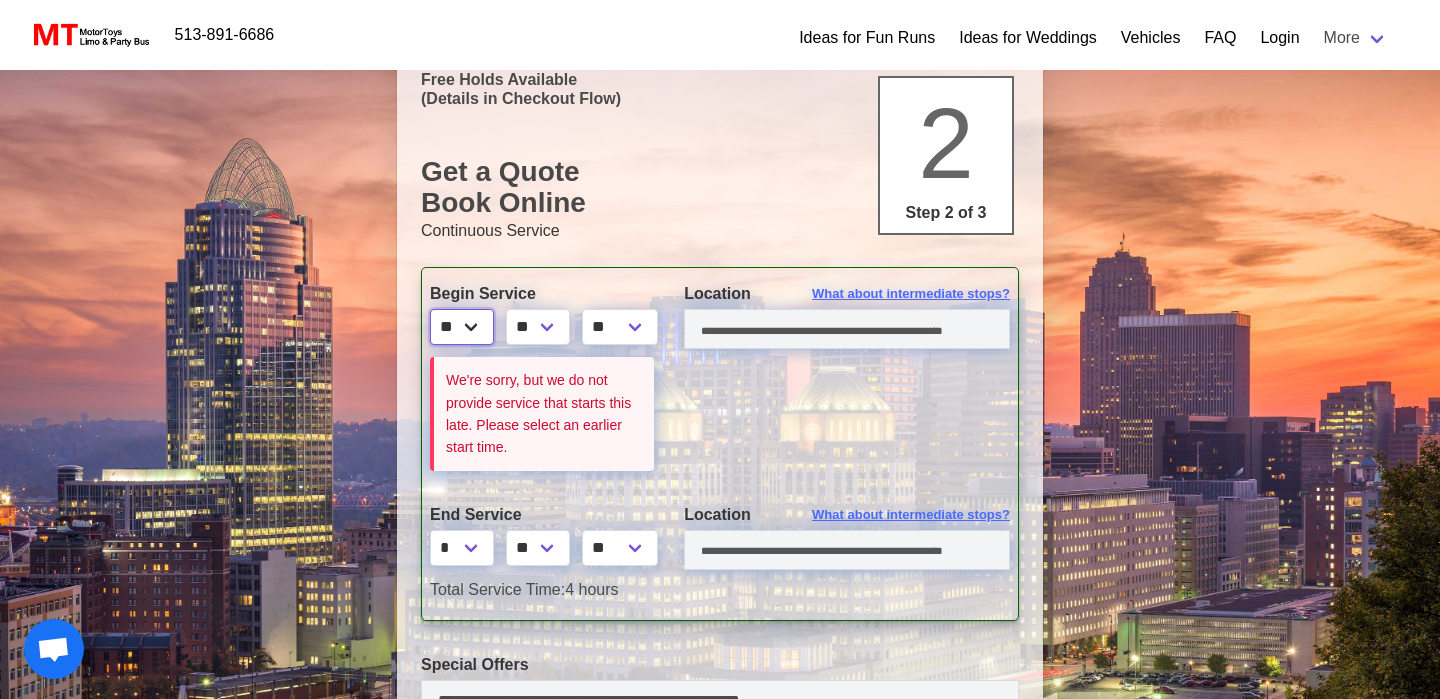click on "* * * * * * * * * ** ** **" at bounding box center [462, 327] 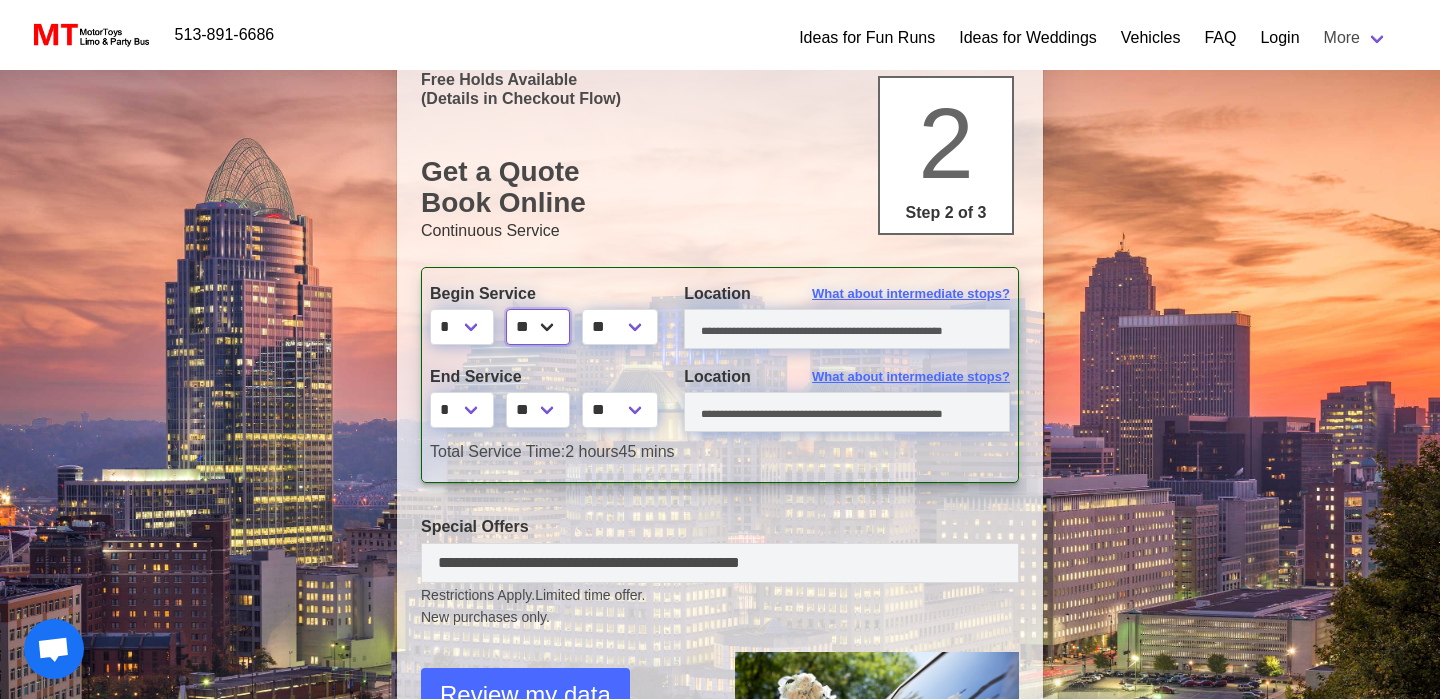 click on "** ** ** **" at bounding box center [538, 327] 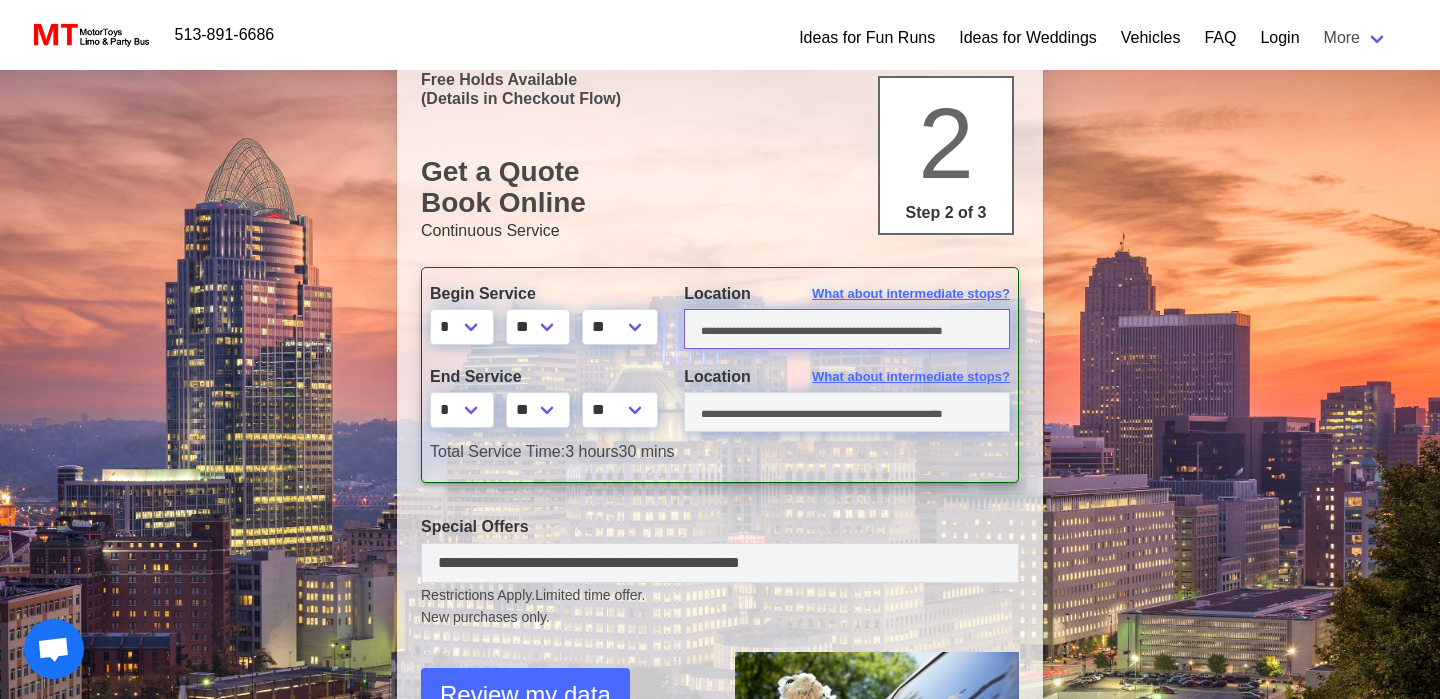 click at bounding box center [847, 329] 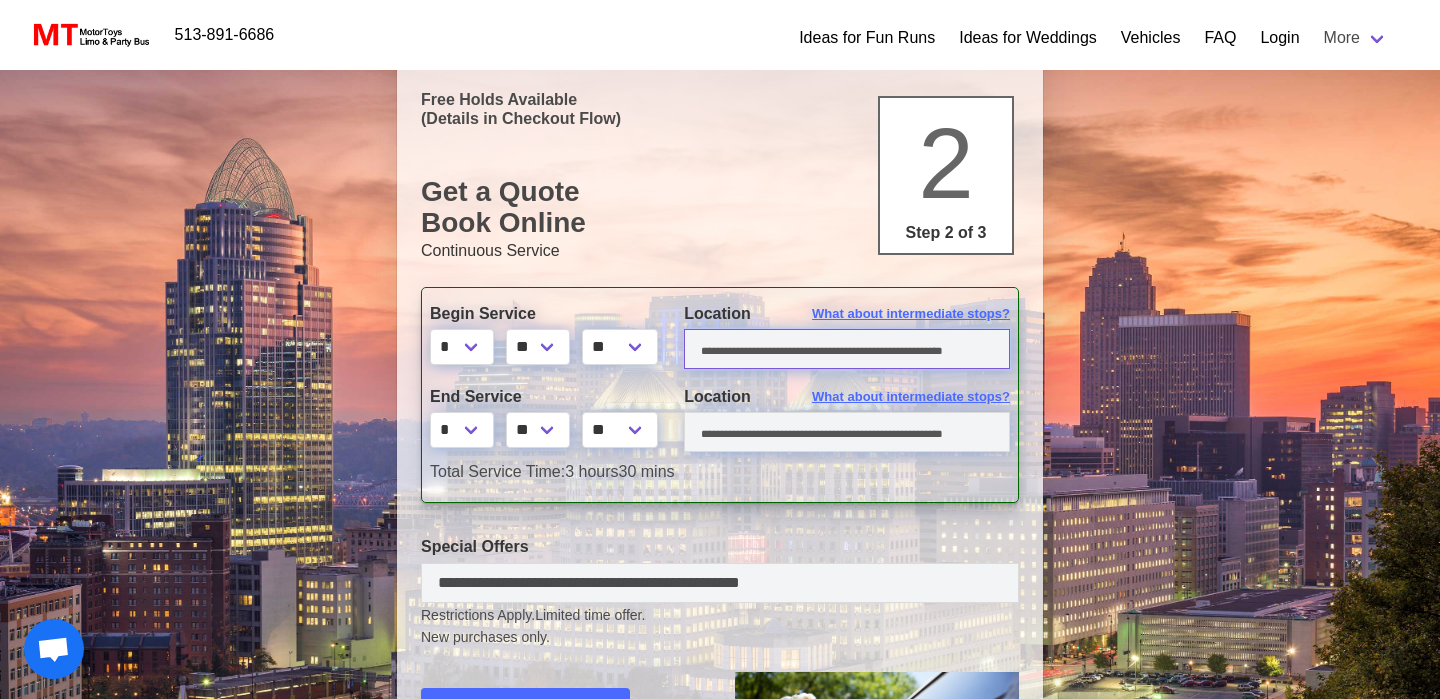 scroll, scrollTop: 89, scrollLeft: 0, axis: vertical 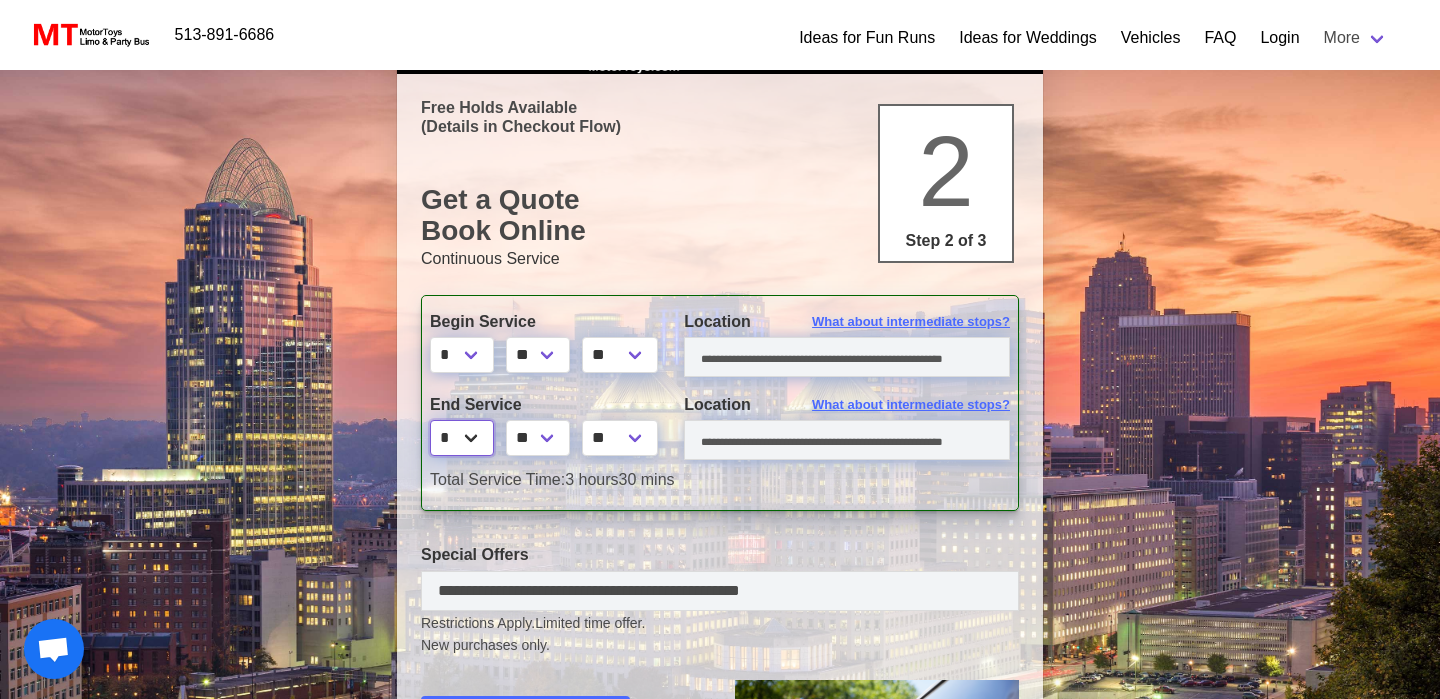 click on "* * * * * * * * * ** ** **" at bounding box center [462, 438] 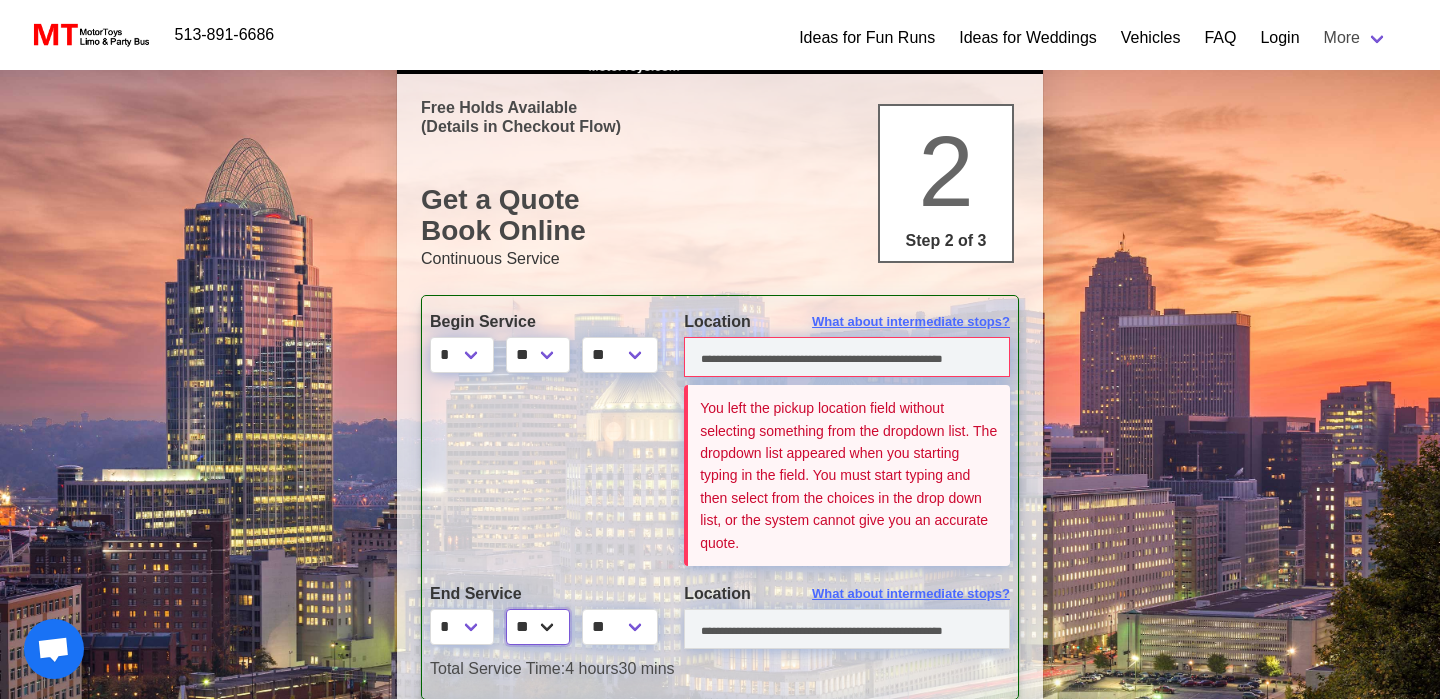 click on "** ** ** **" at bounding box center (538, 627) 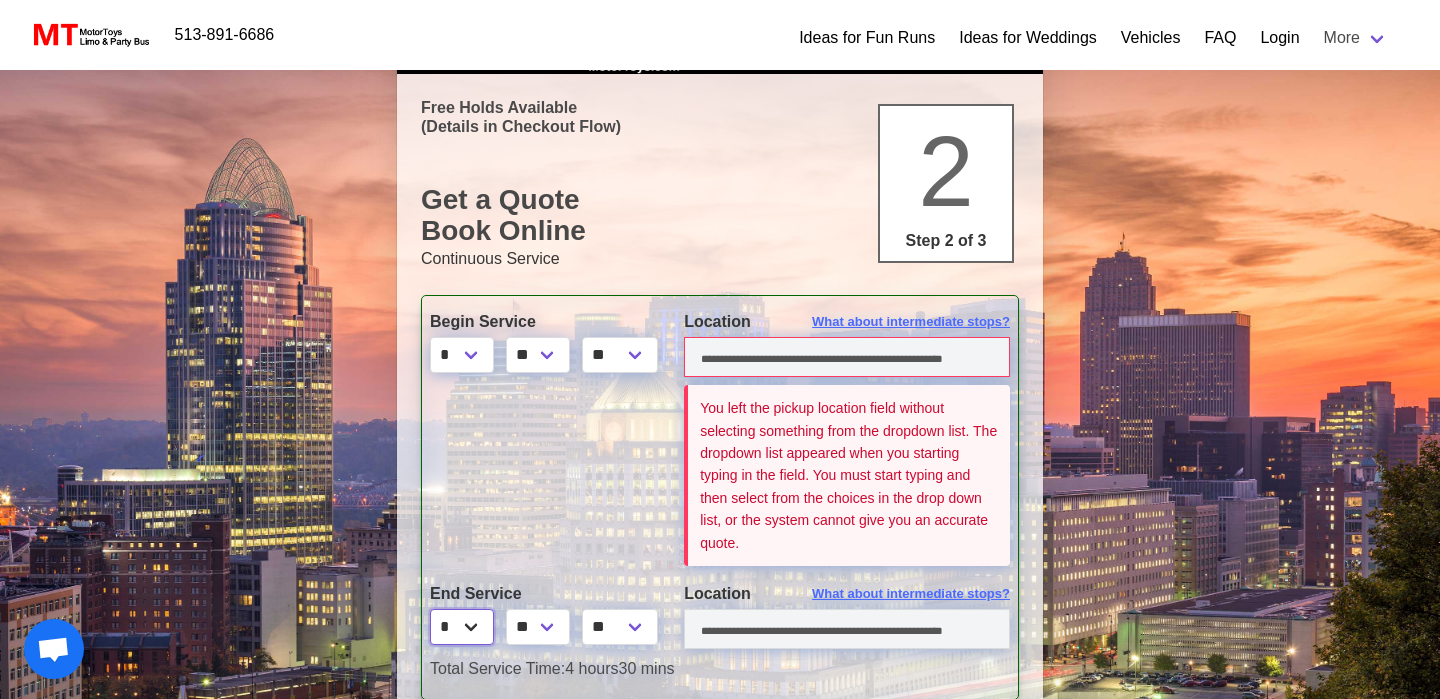 click on "* * * * * * * * * ** ** **" at bounding box center [462, 627] 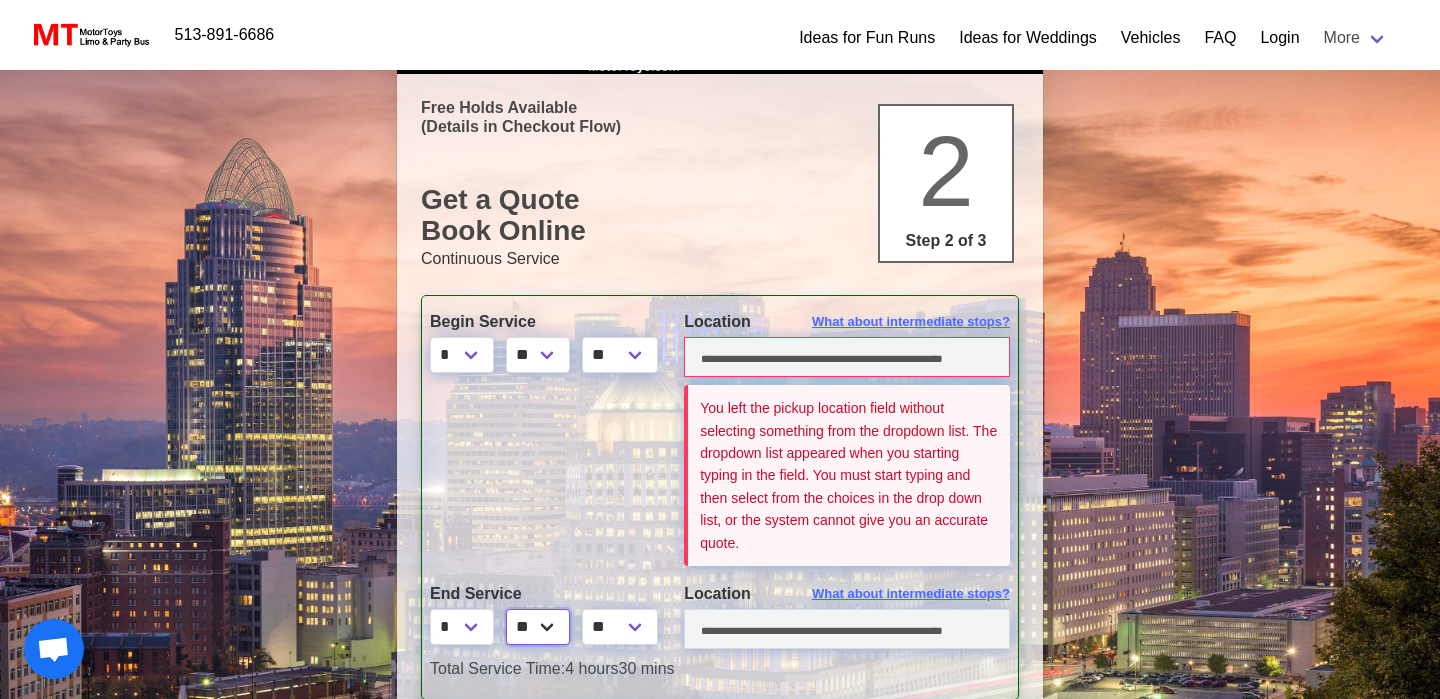 click on "** ** ** **" at bounding box center (538, 627) 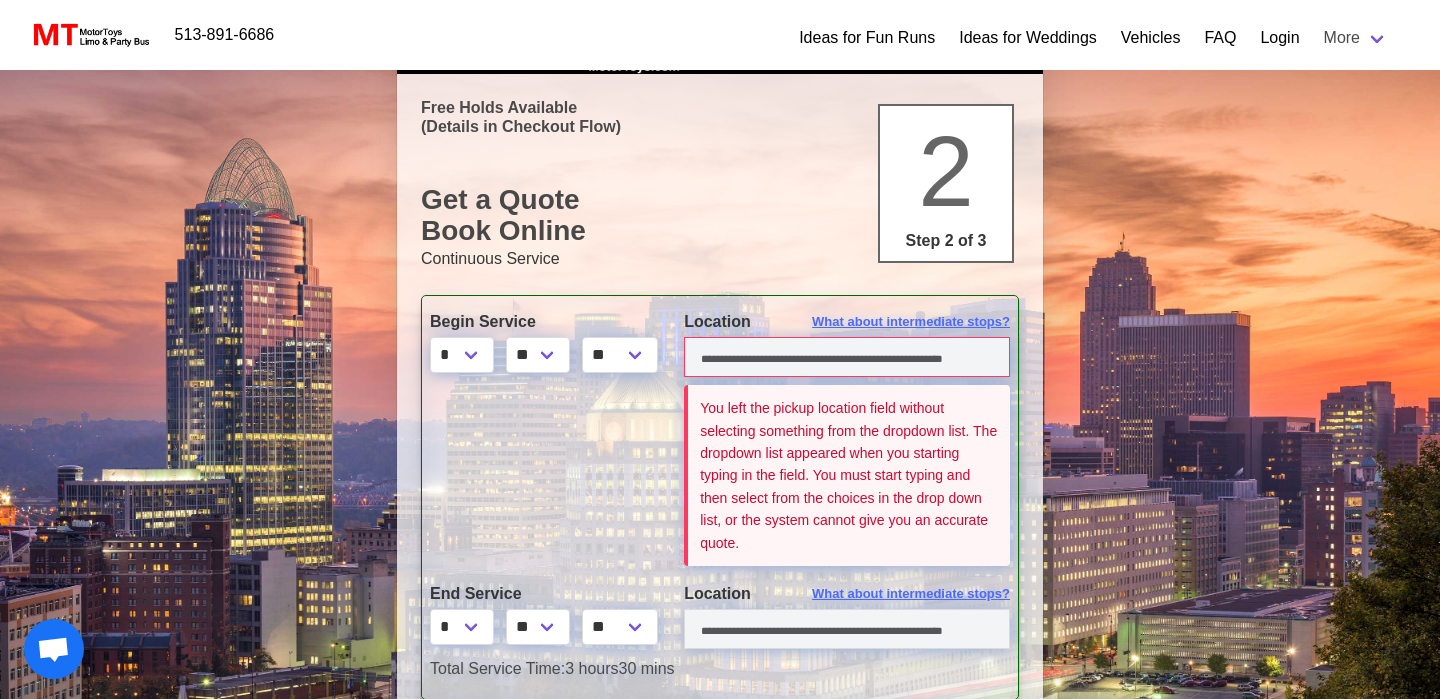 click at bounding box center (542, 479) 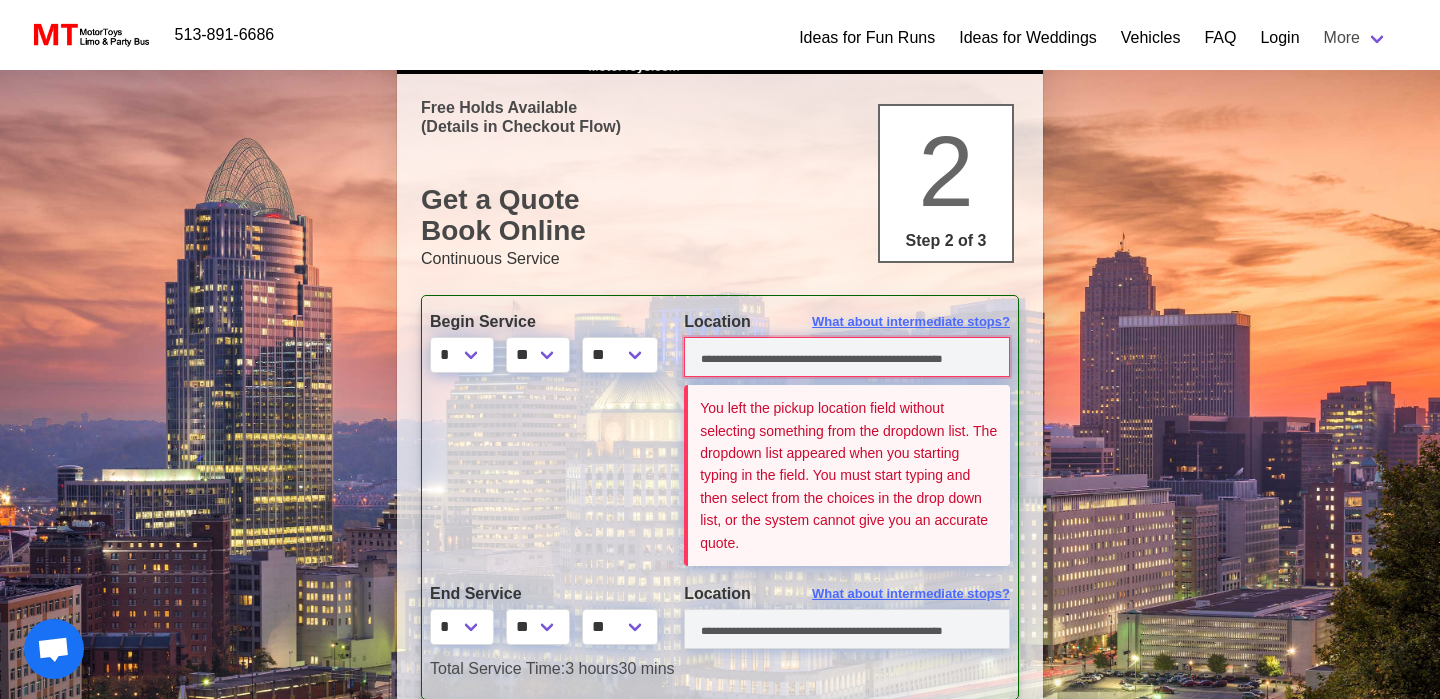 click at bounding box center [847, 357] 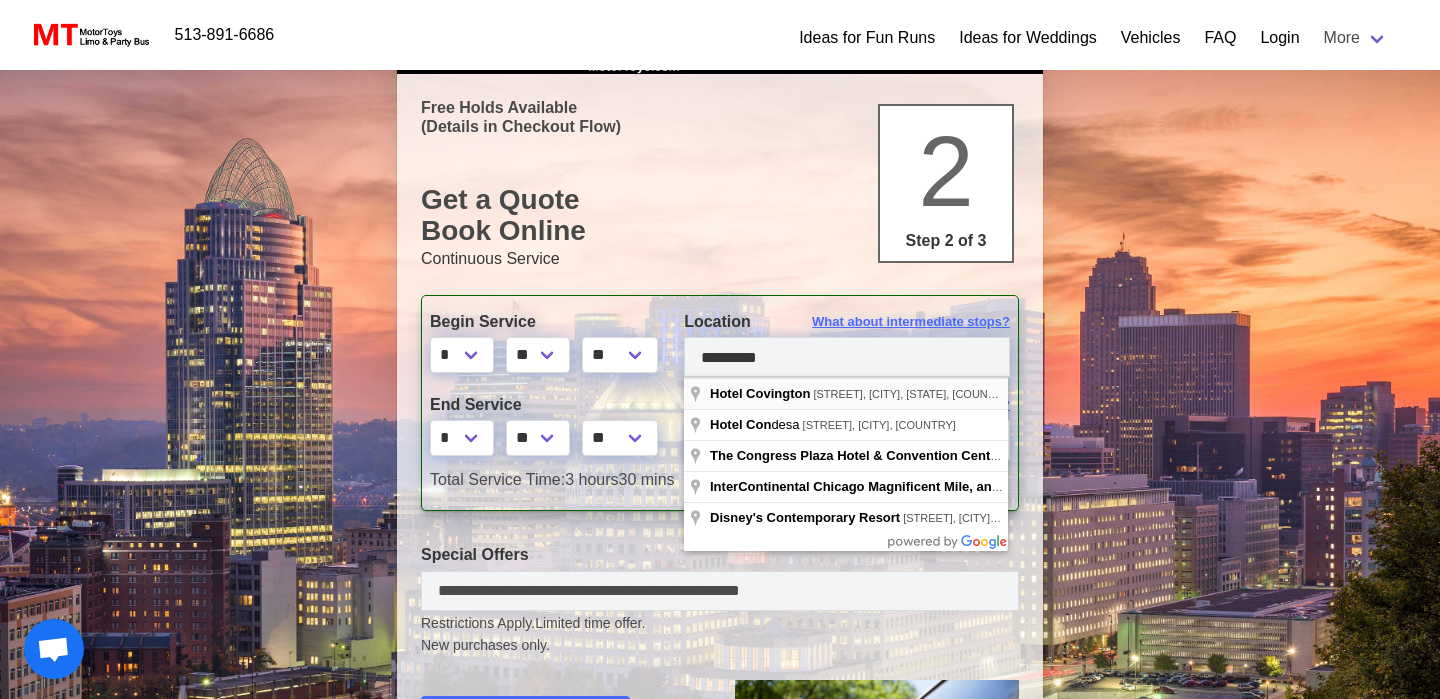 type on "**********" 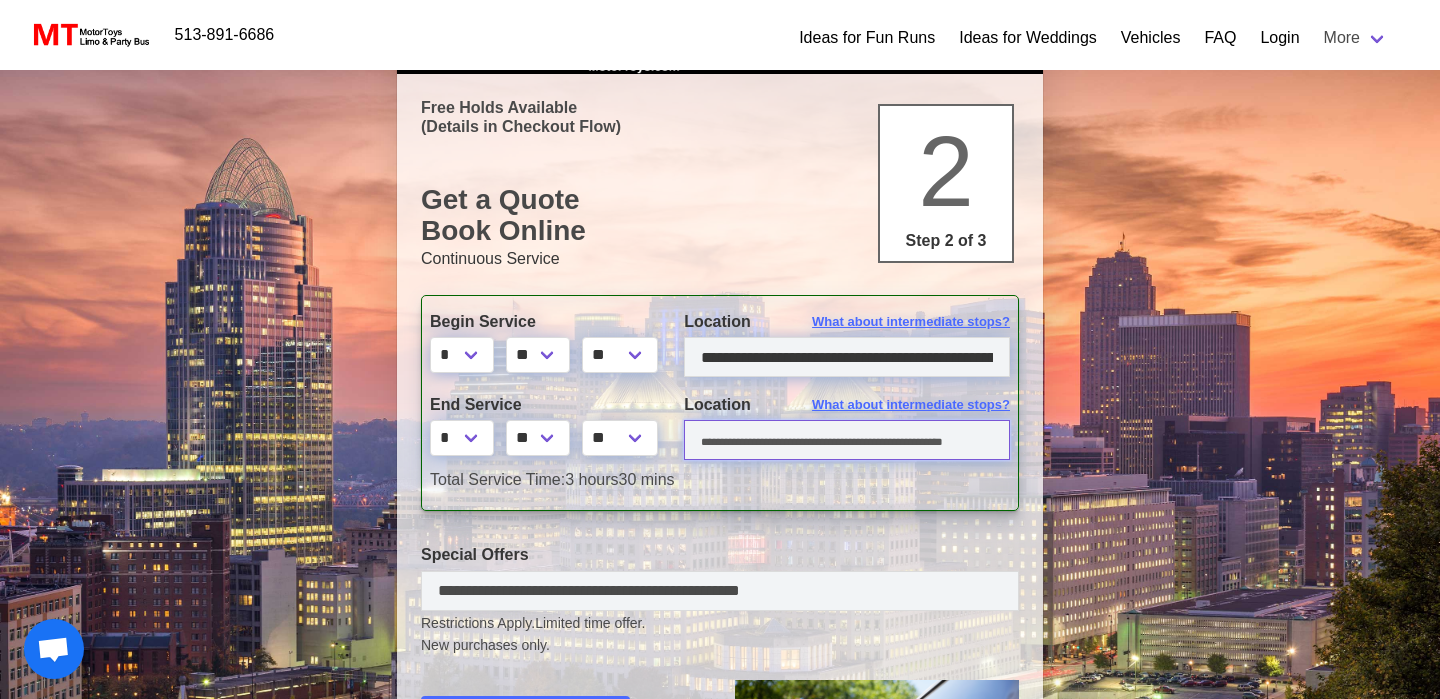 click at bounding box center (847, 440) 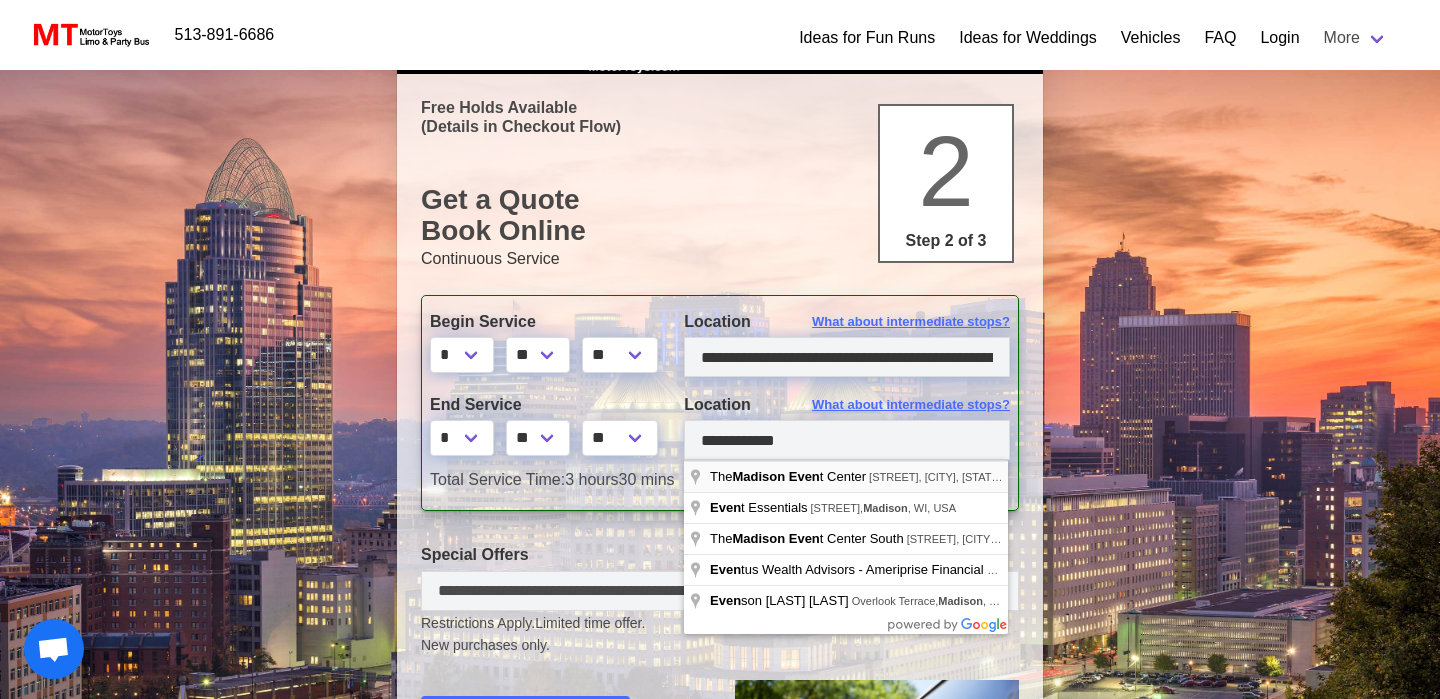type on "**********" 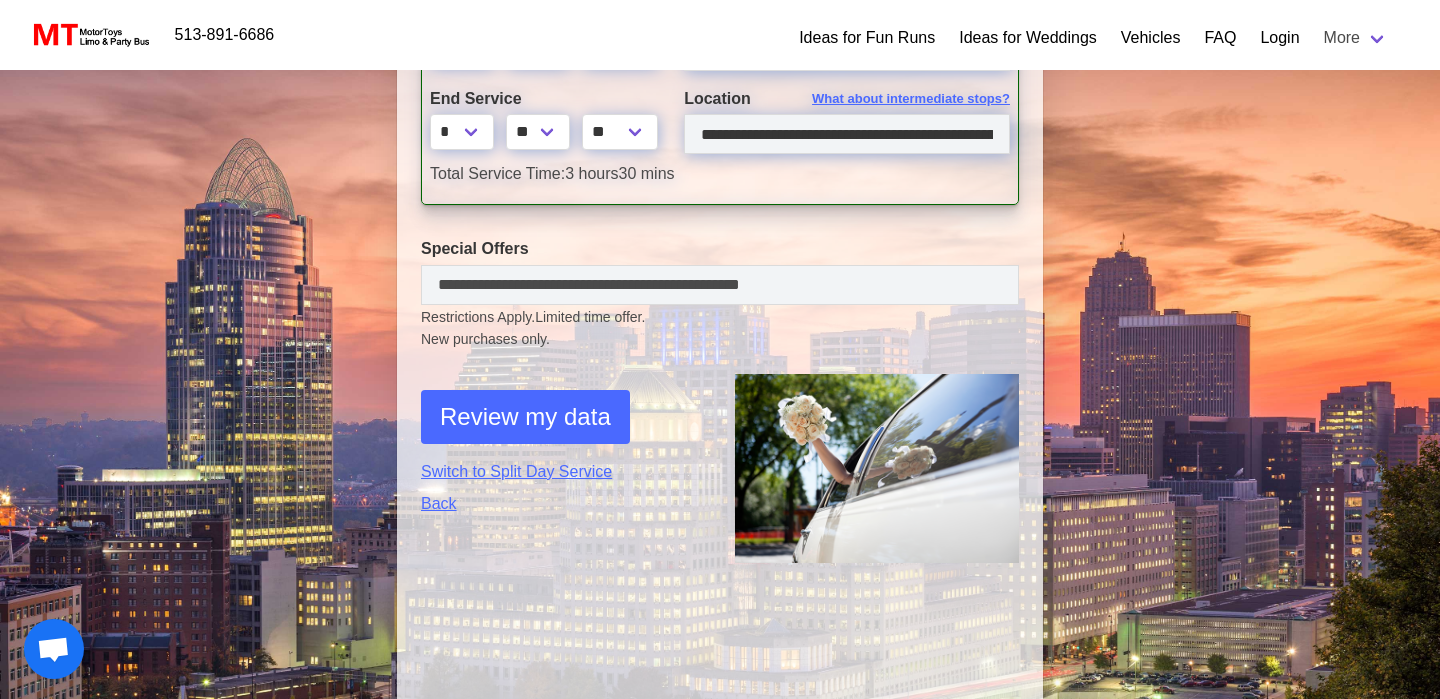 scroll, scrollTop: 385, scrollLeft: 0, axis: vertical 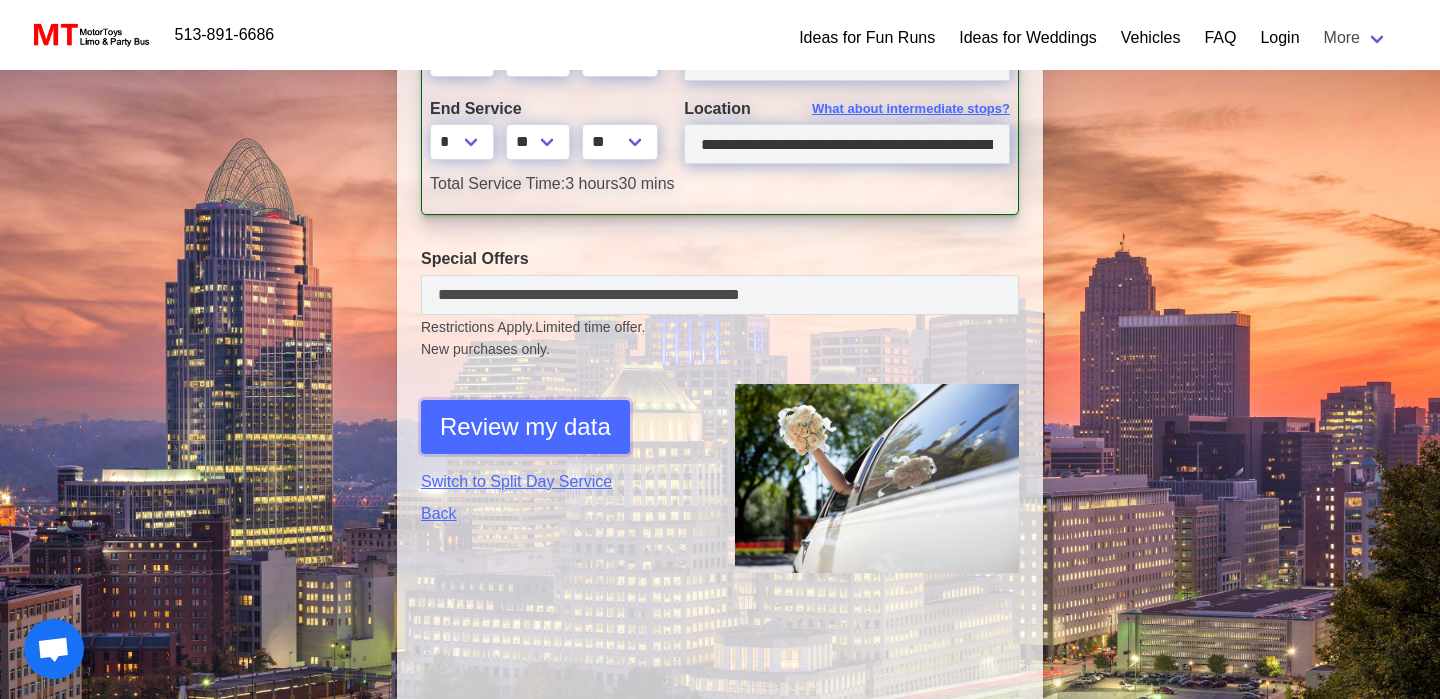 click on "Review my data" at bounding box center (525, 427) 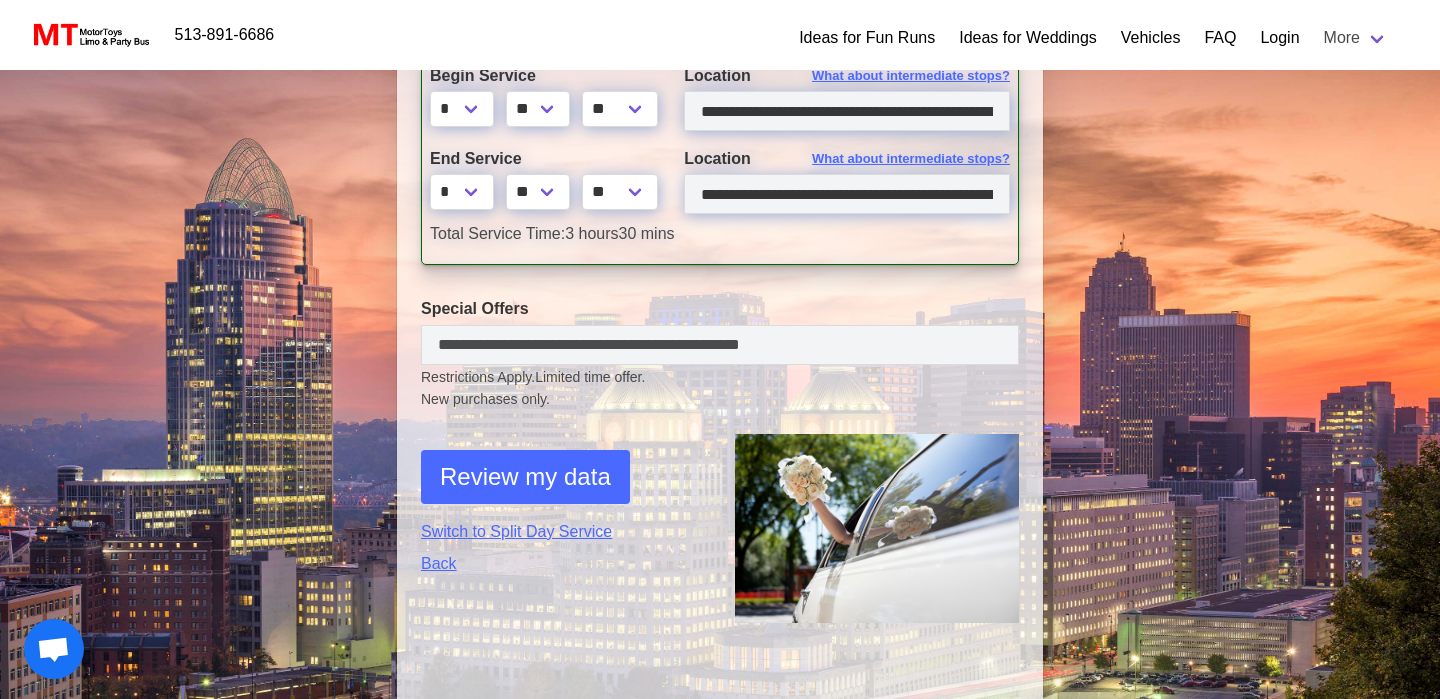 select on "*" 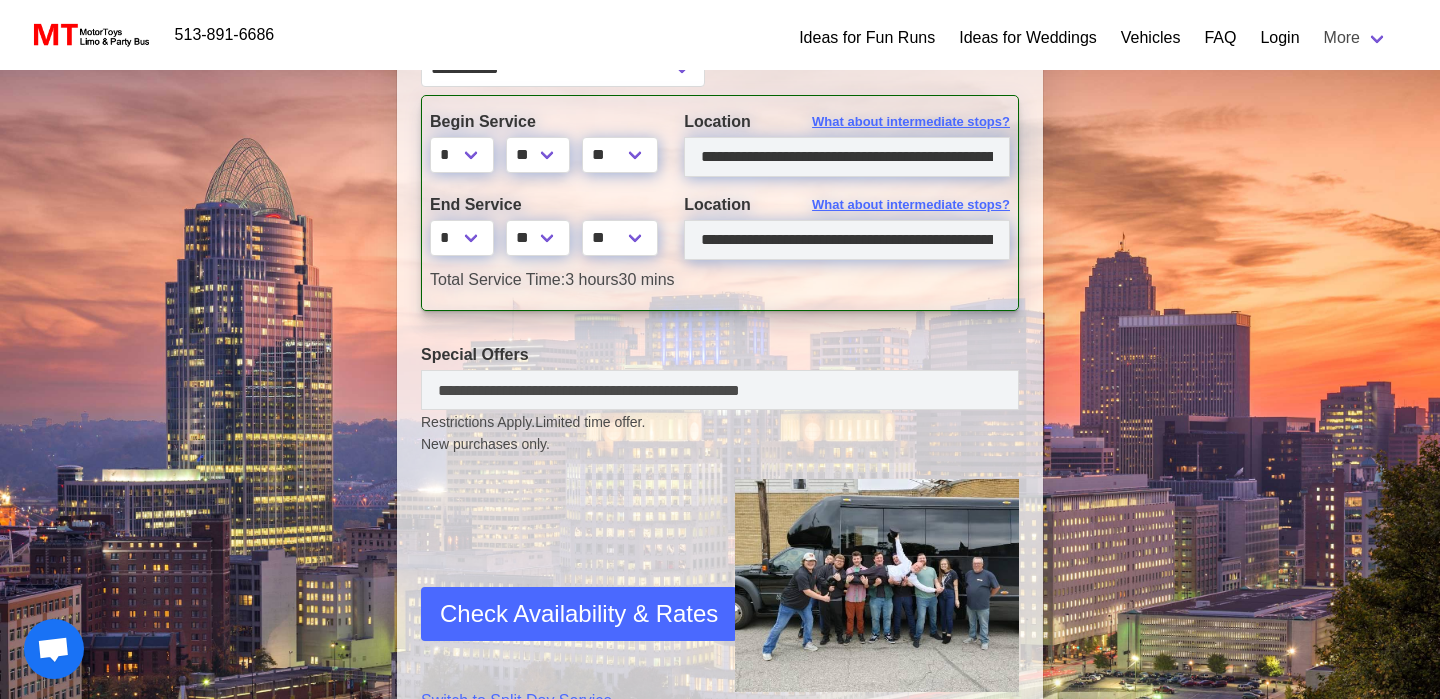 scroll, scrollTop: 491, scrollLeft: 0, axis: vertical 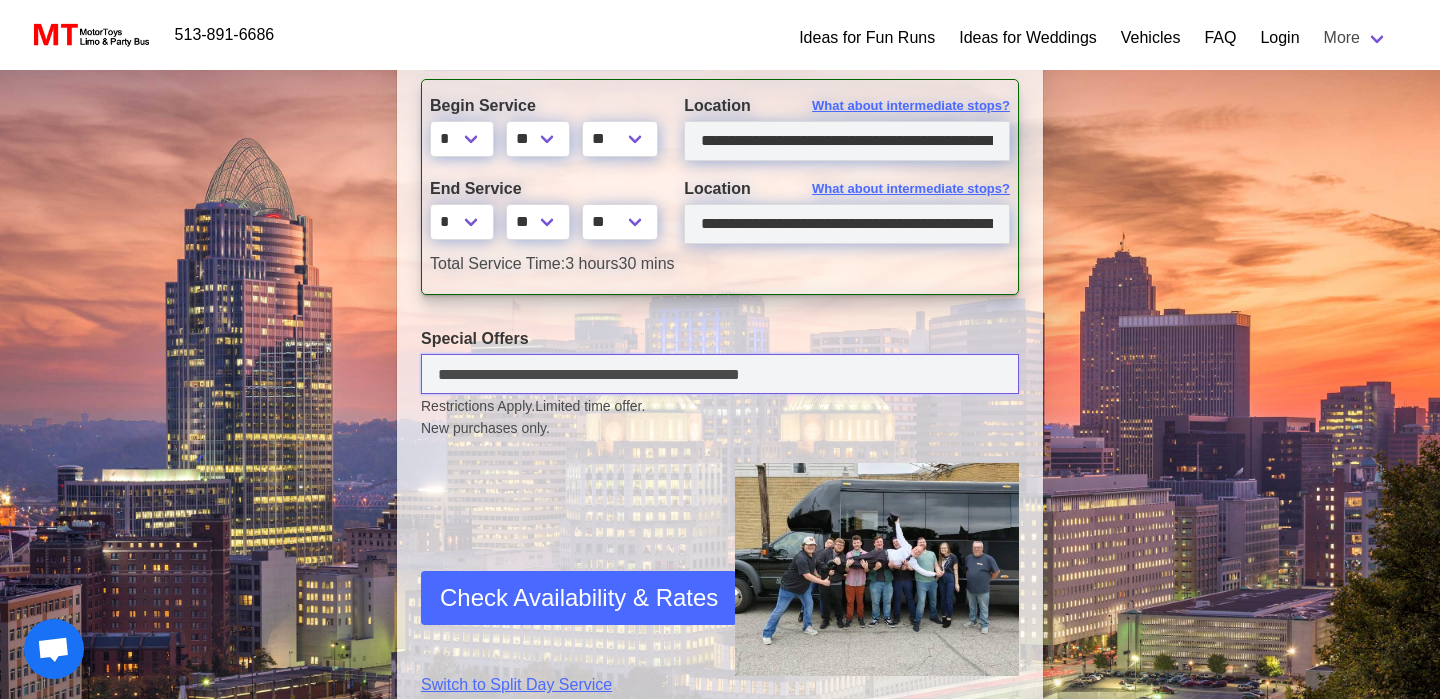 click at bounding box center [720, 374] 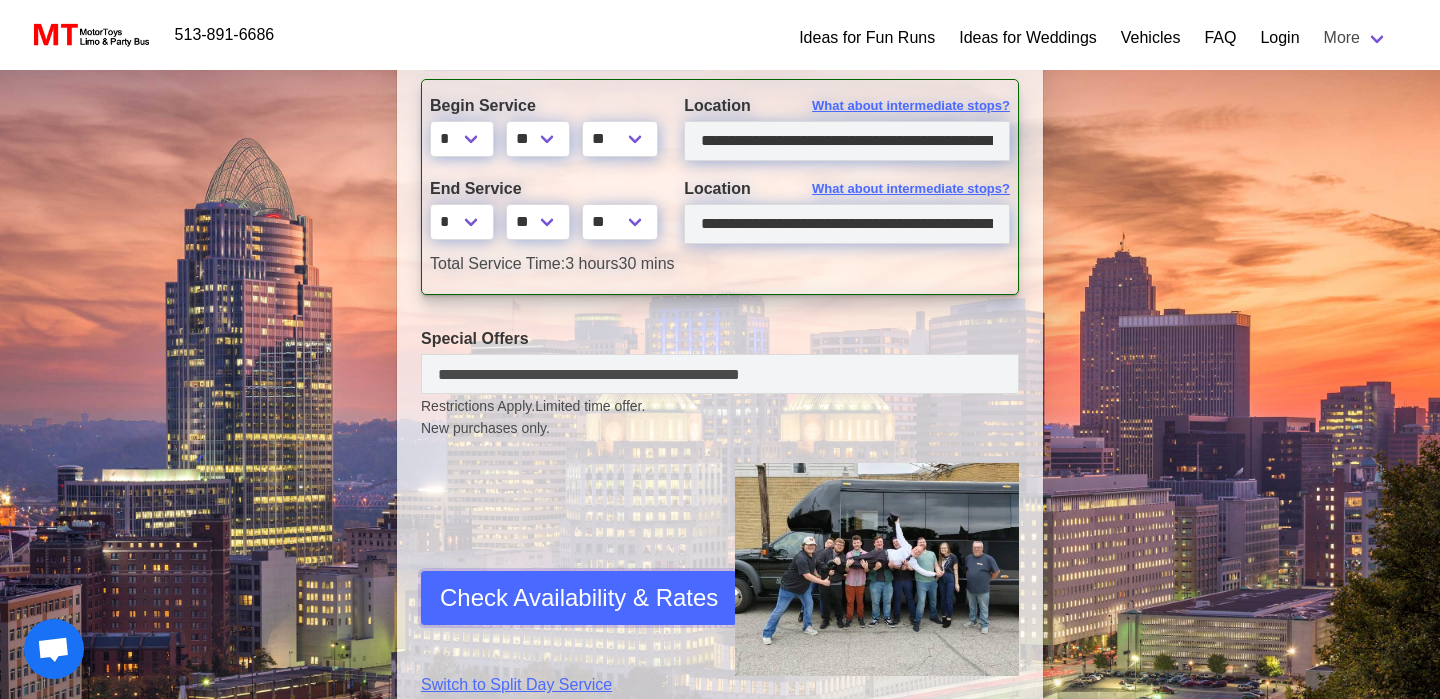 click on "Check Availability & Rates" at bounding box center [579, 598] 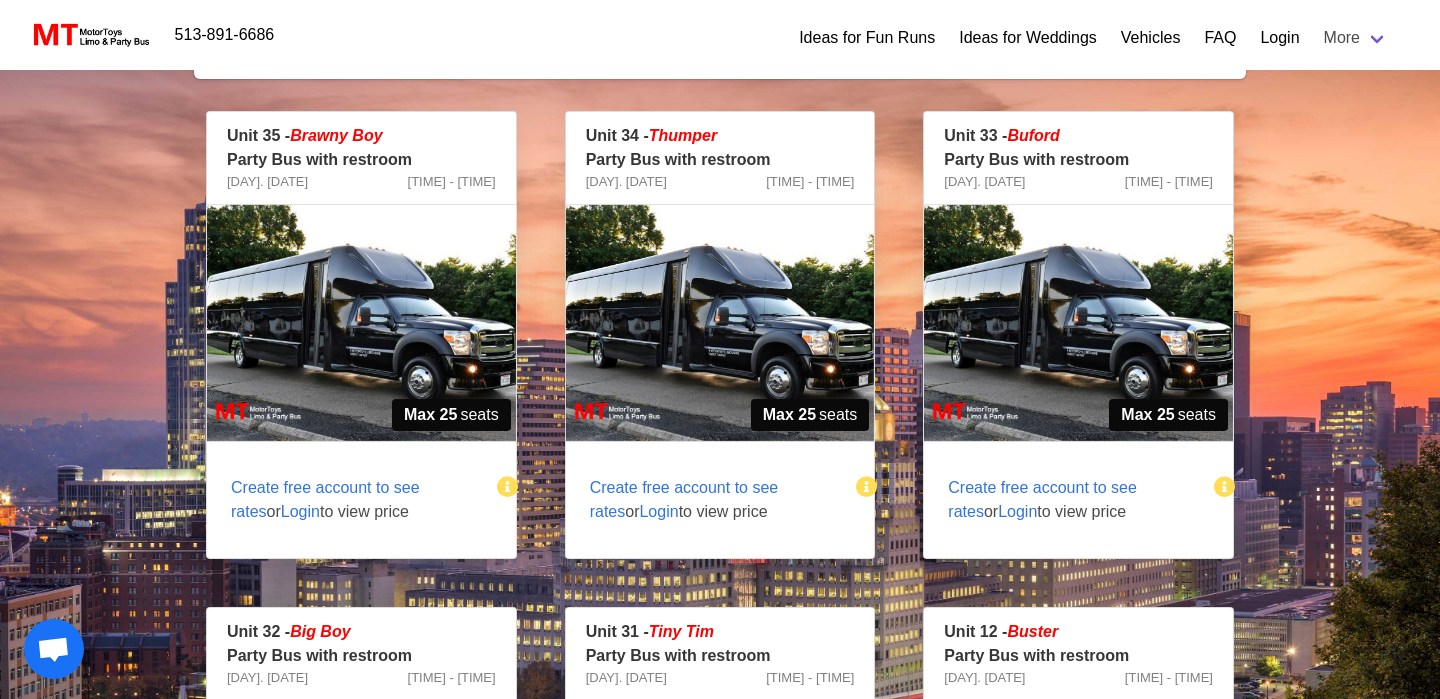 scroll, scrollTop: 281, scrollLeft: 0, axis: vertical 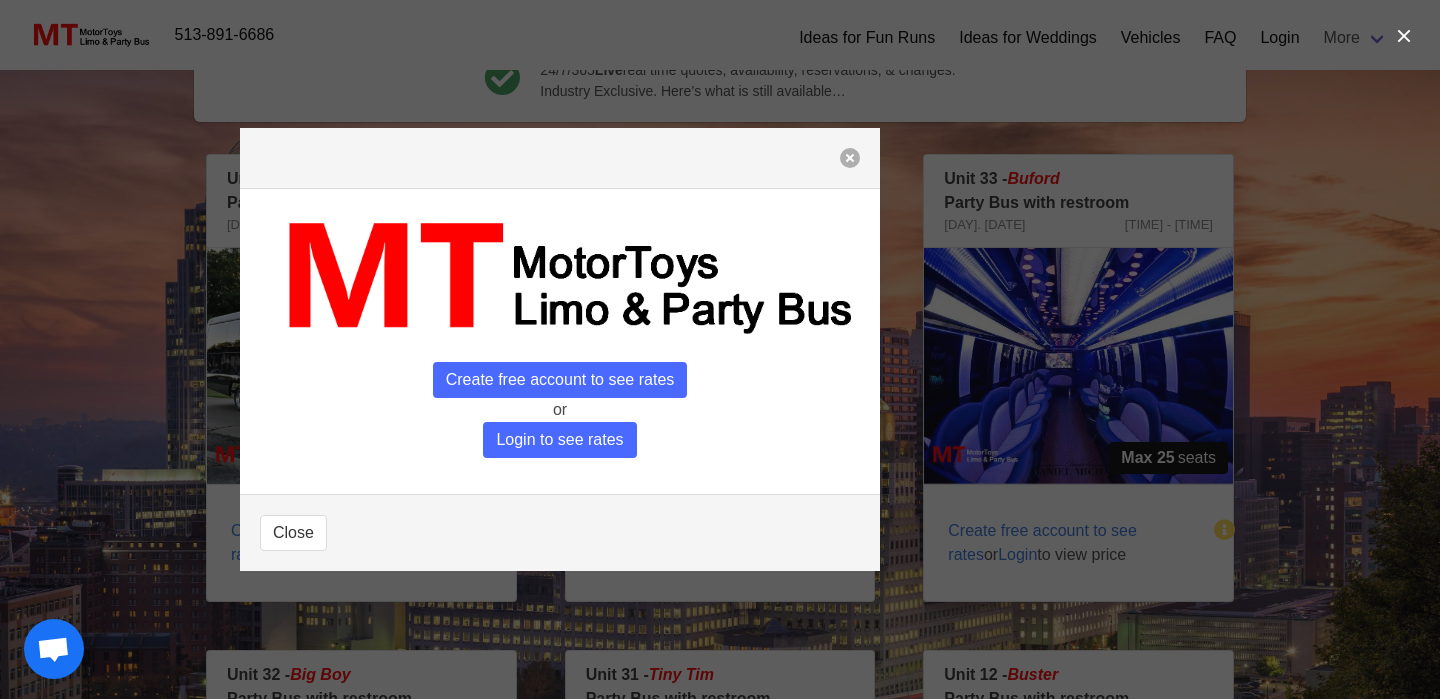 click at bounding box center (850, 158) 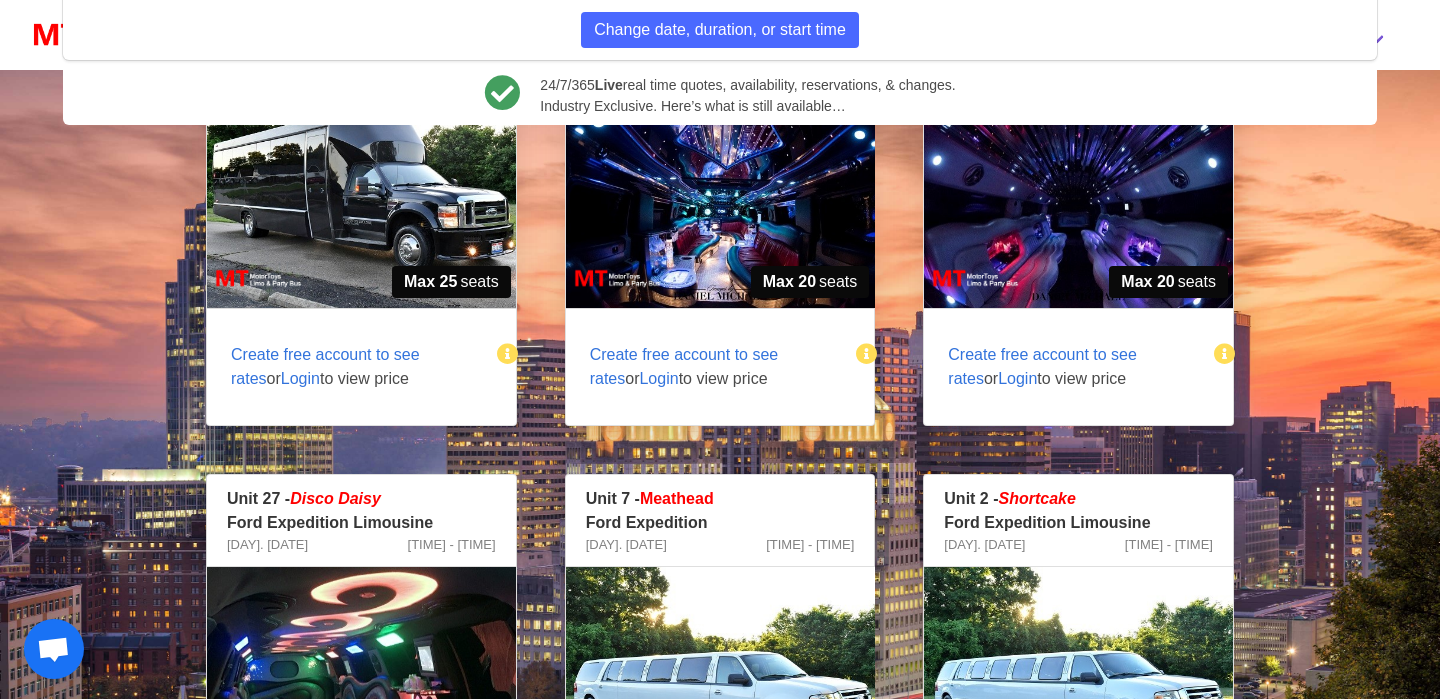 scroll, scrollTop: 1329, scrollLeft: 0, axis: vertical 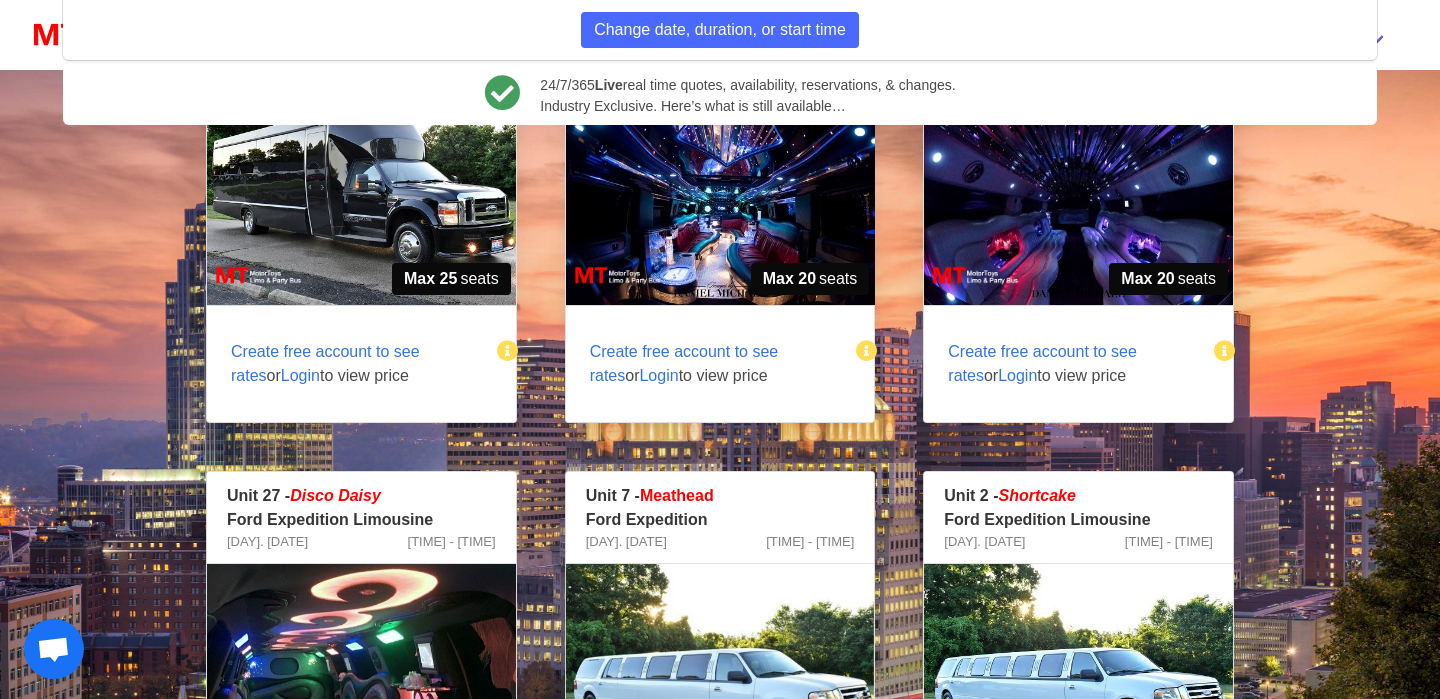click on "Create free account to see rates" at bounding box center [325, 363] 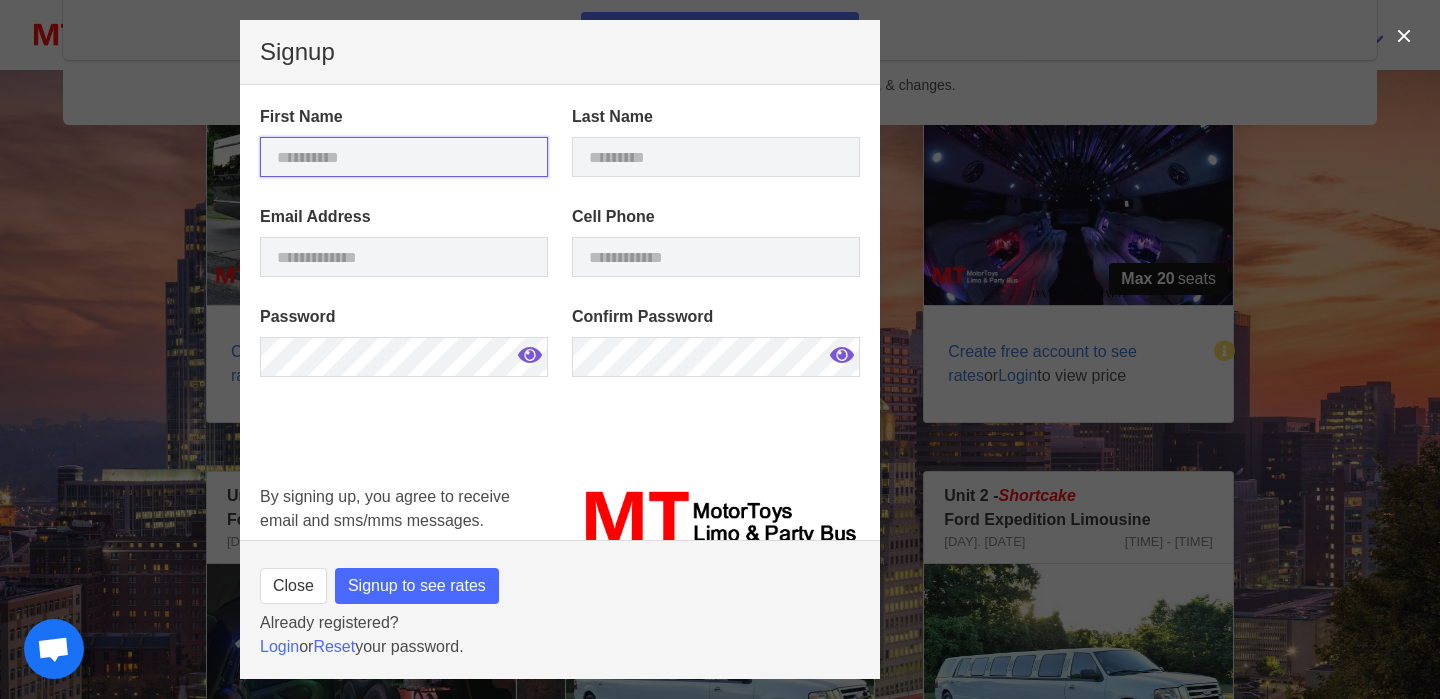 click at bounding box center (404, 157) 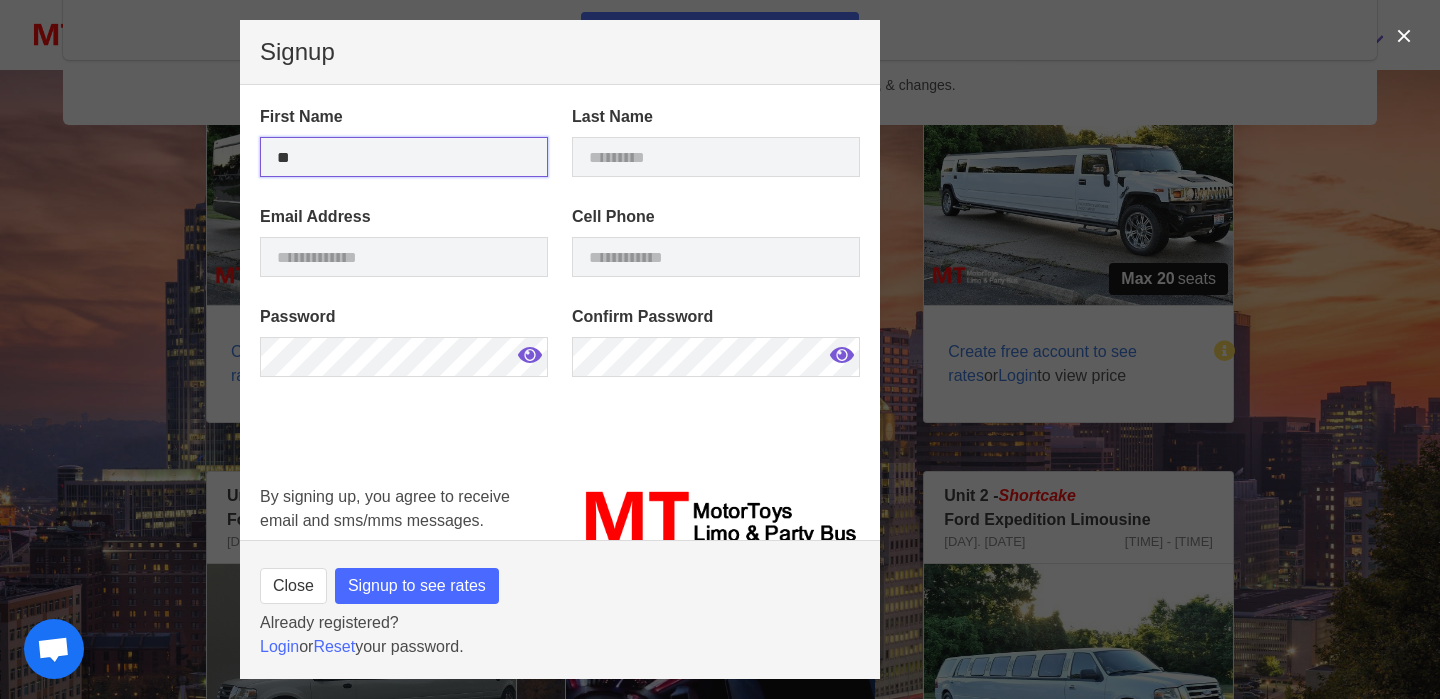 type on "*" 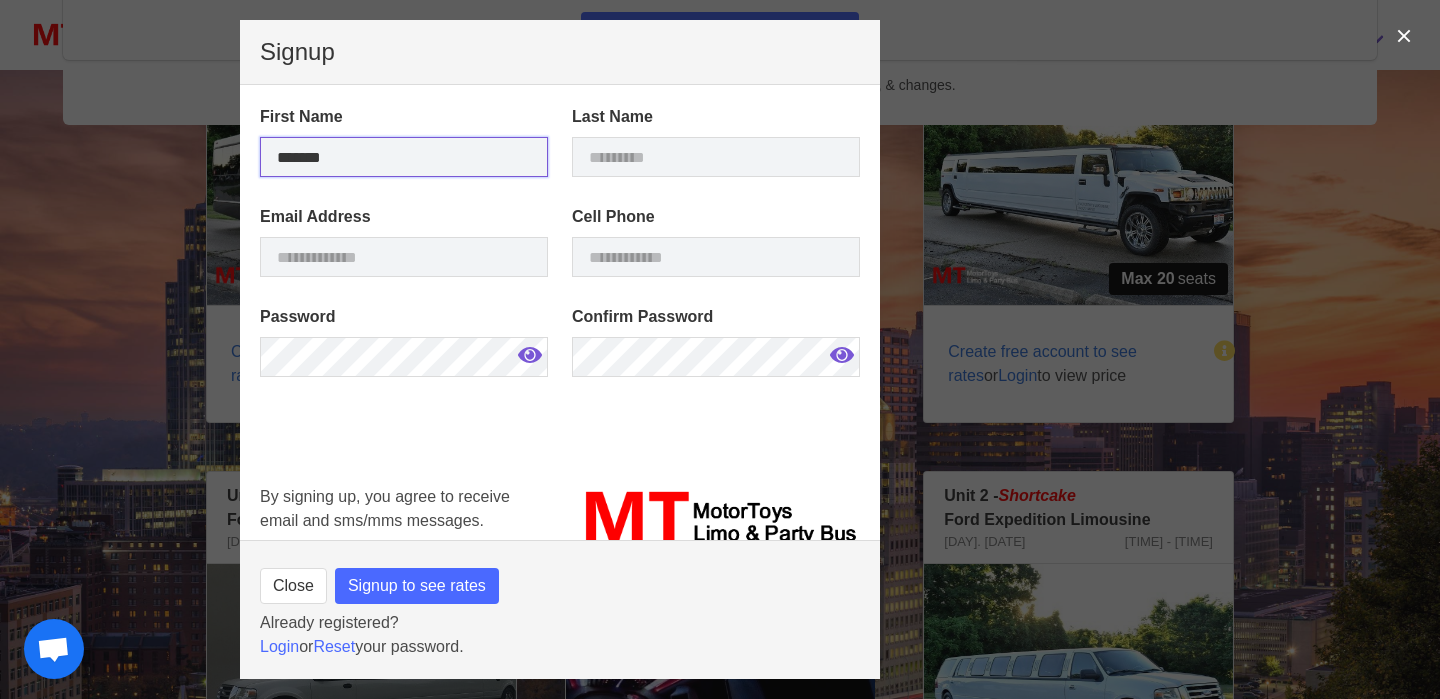 type on "*******" 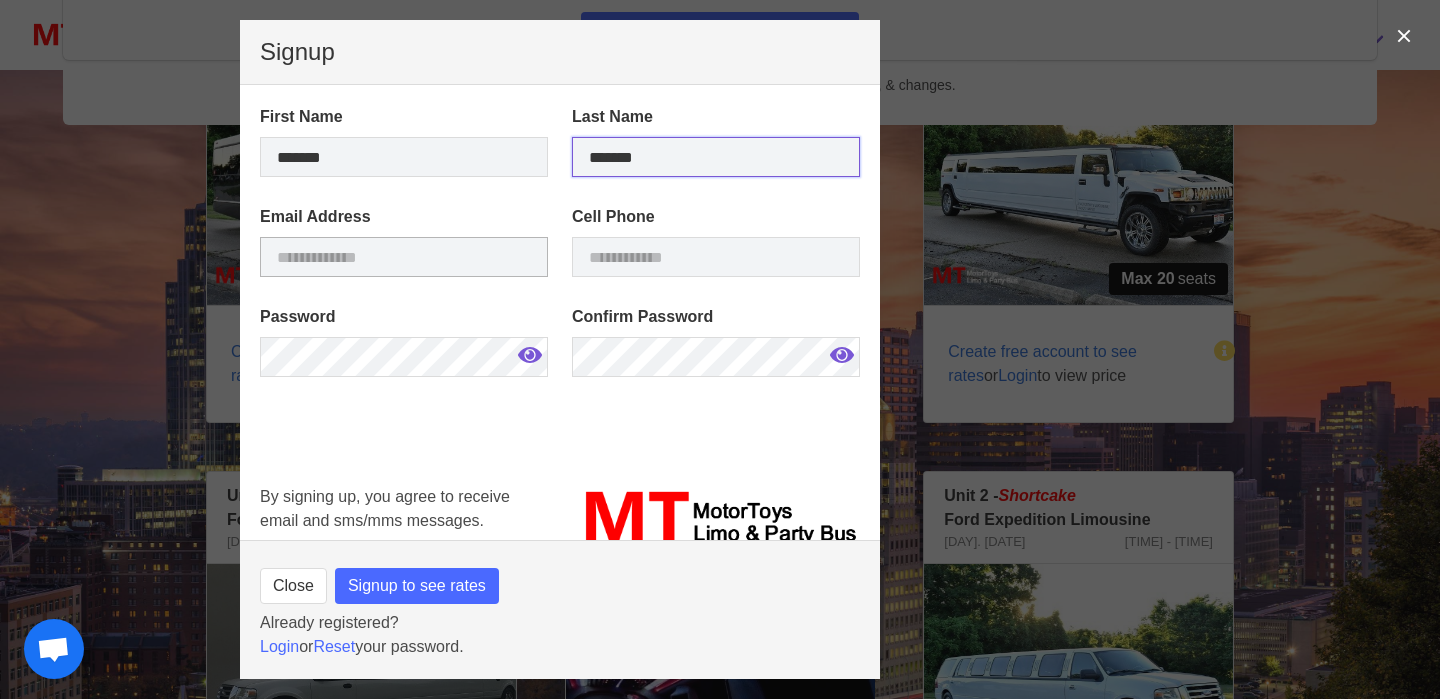 type on "*******" 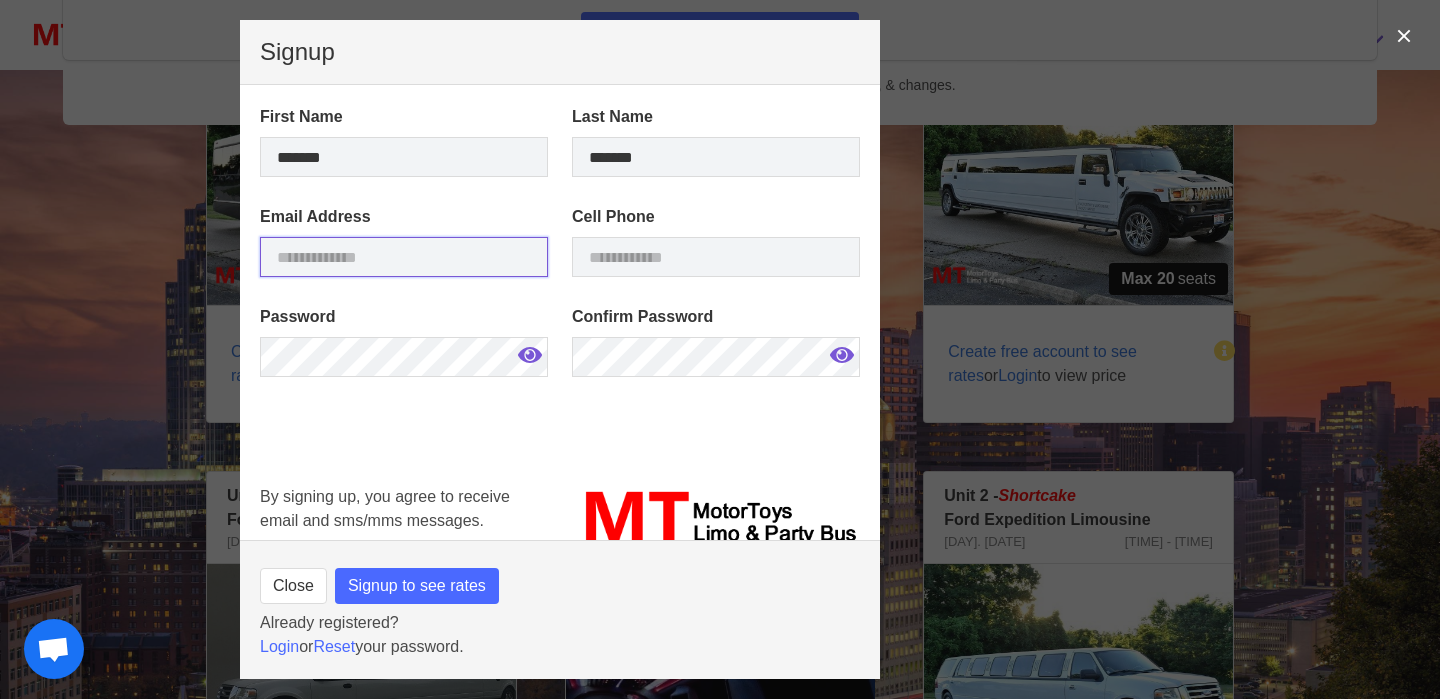 click at bounding box center [404, 257] 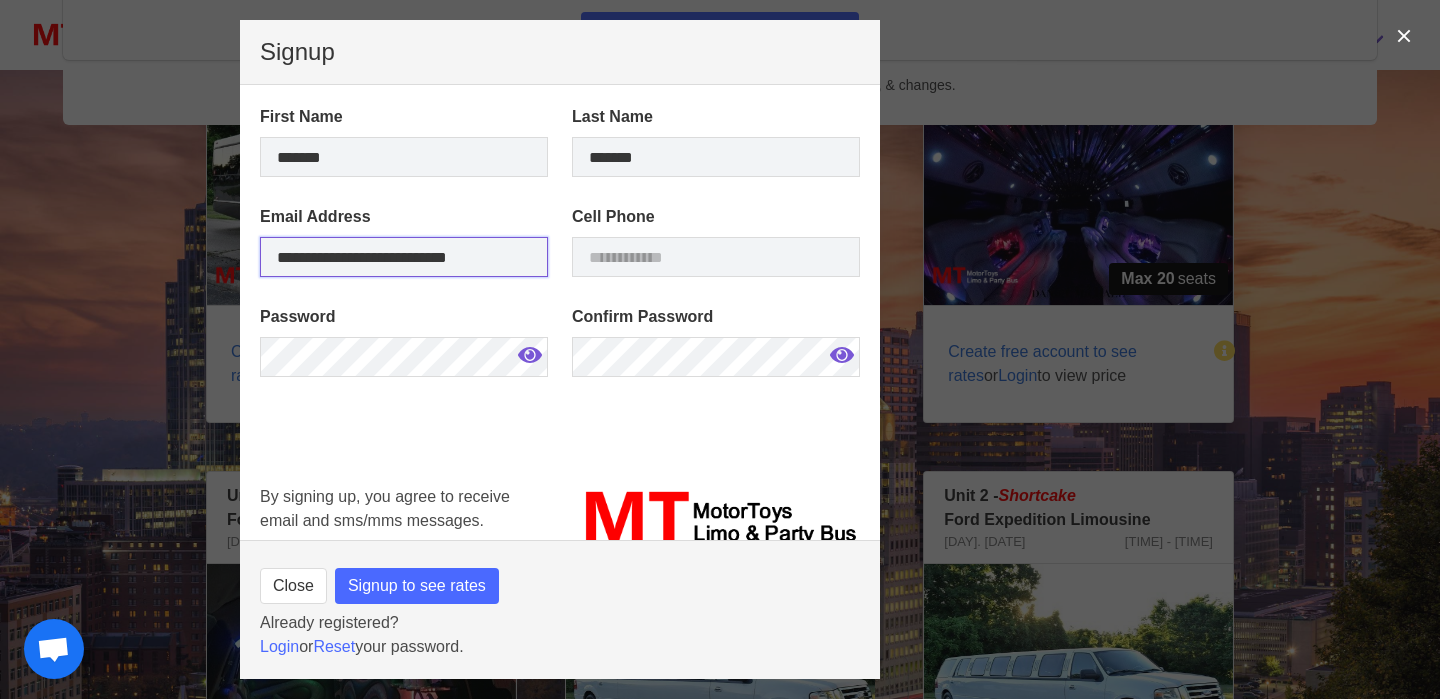 type on "**********" 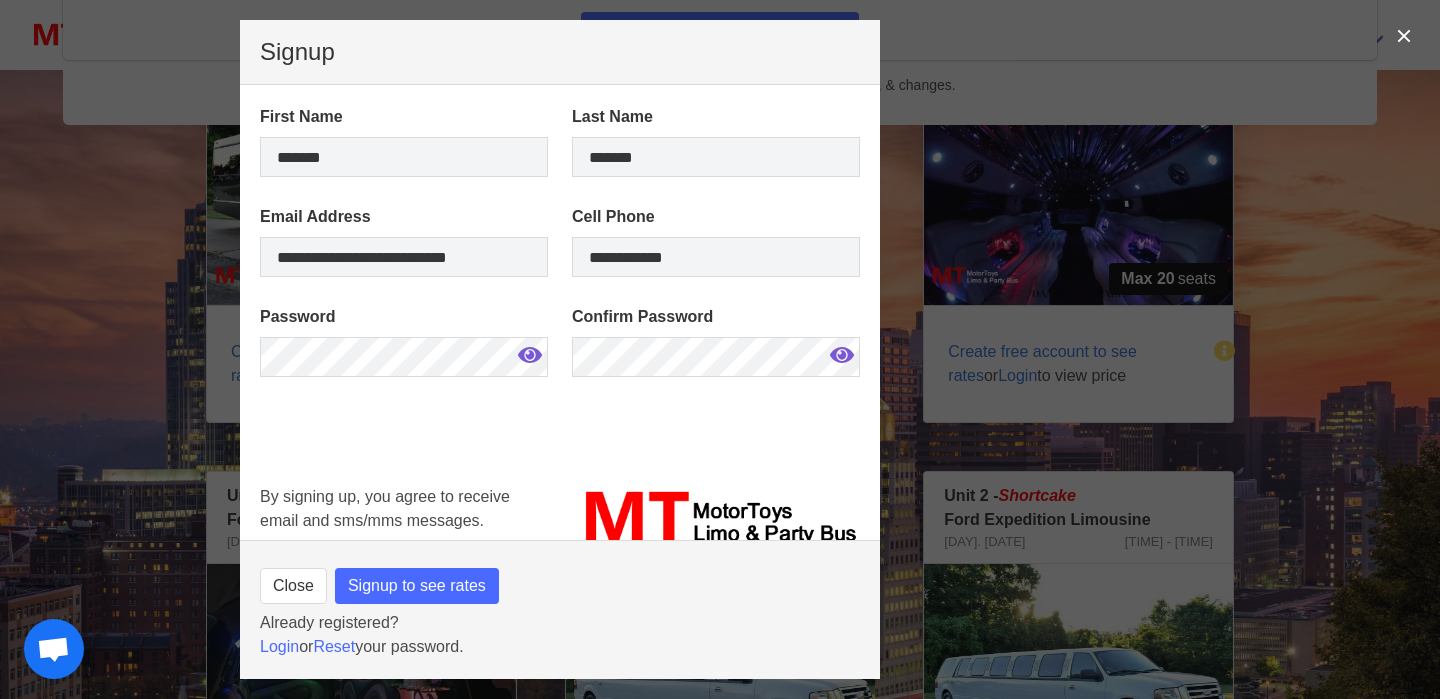 scroll, scrollTop: 31, scrollLeft: 0, axis: vertical 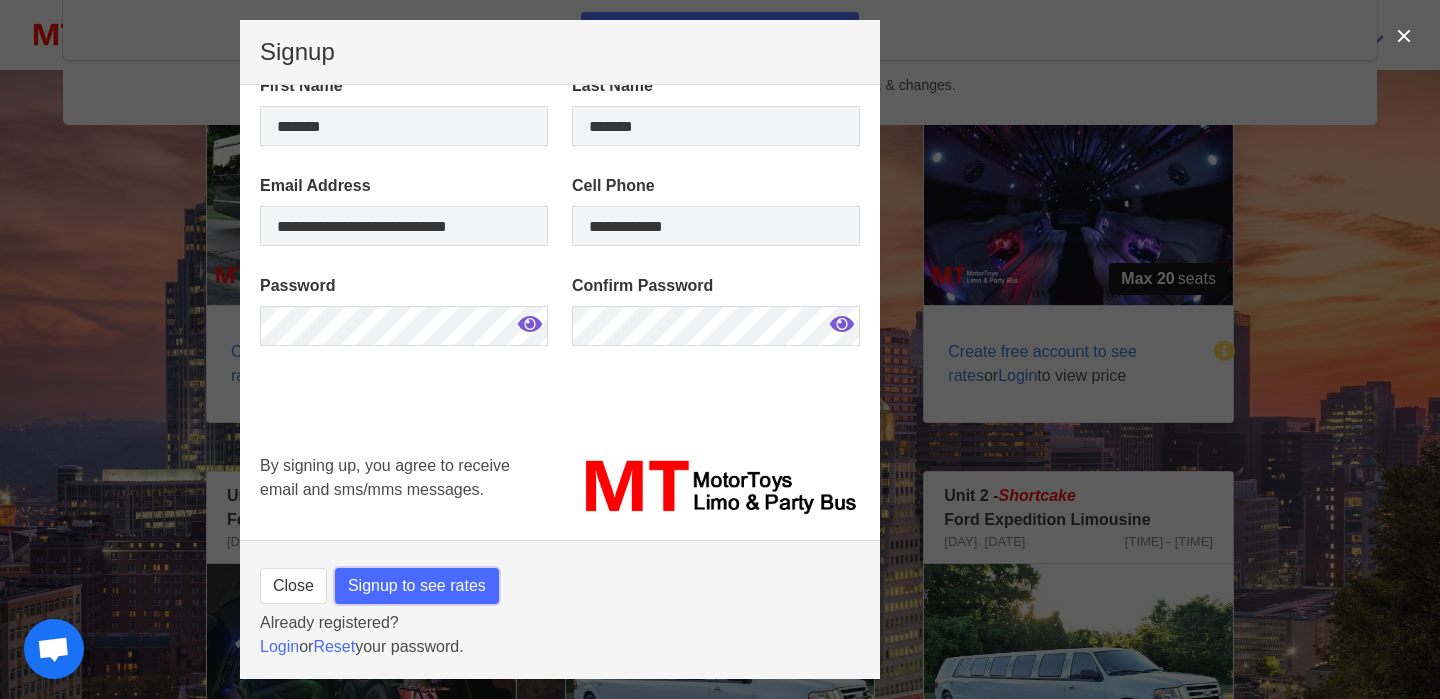 click on "Signup to see rates" at bounding box center [417, 586] 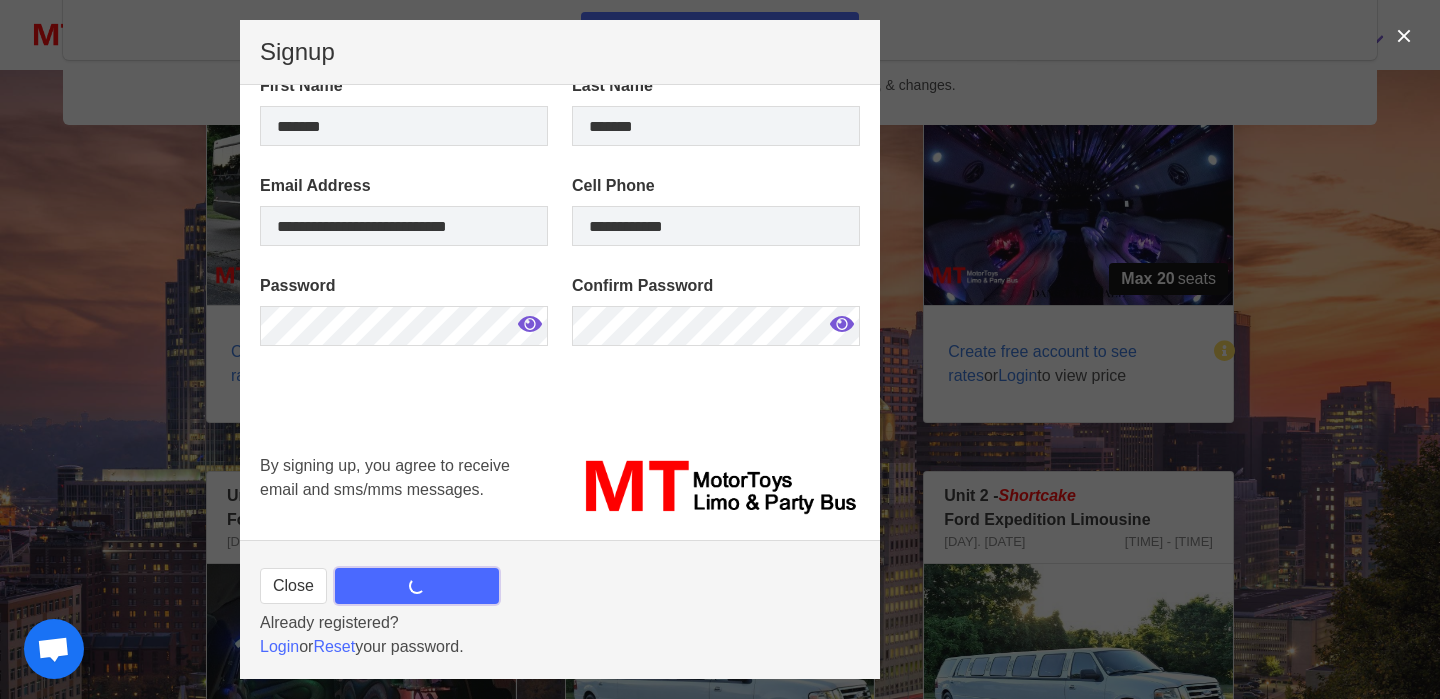 scroll, scrollTop: 1281, scrollLeft: 0, axis: vertical 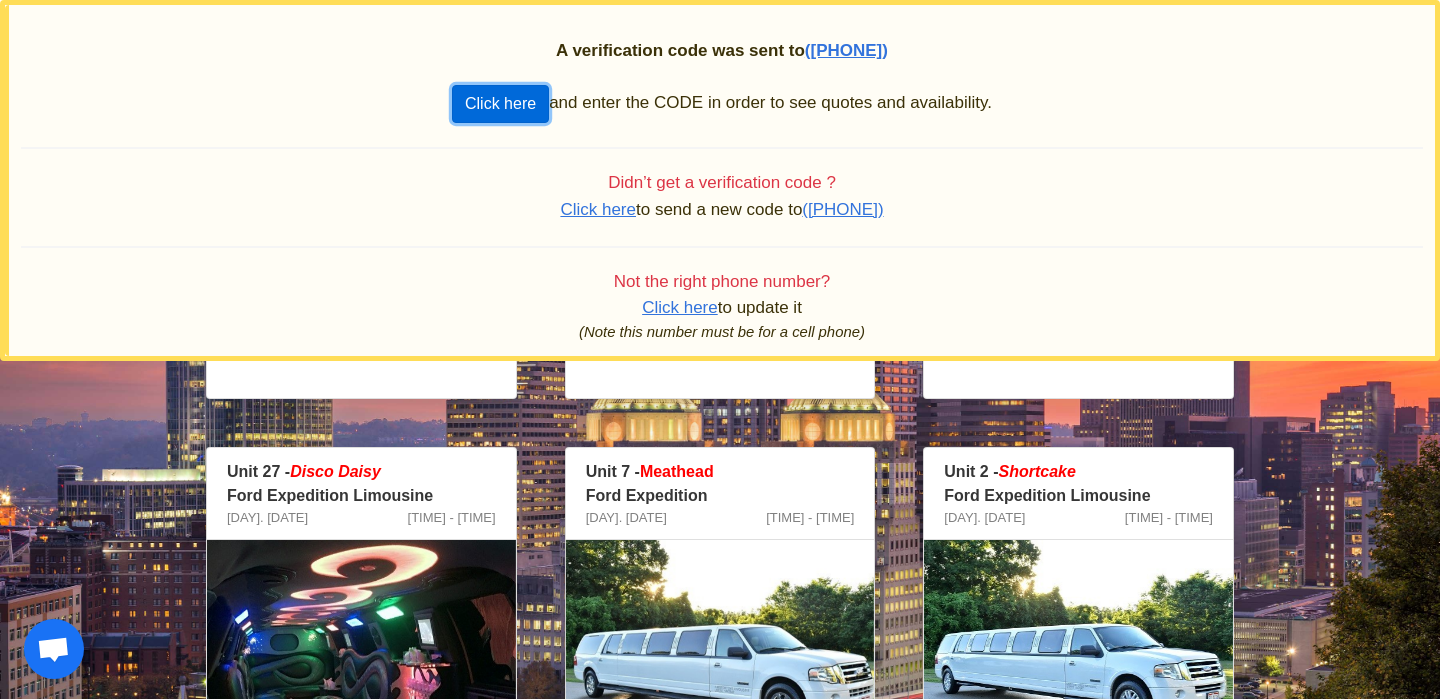 click on "Click here" at bounding box center (500, 104) 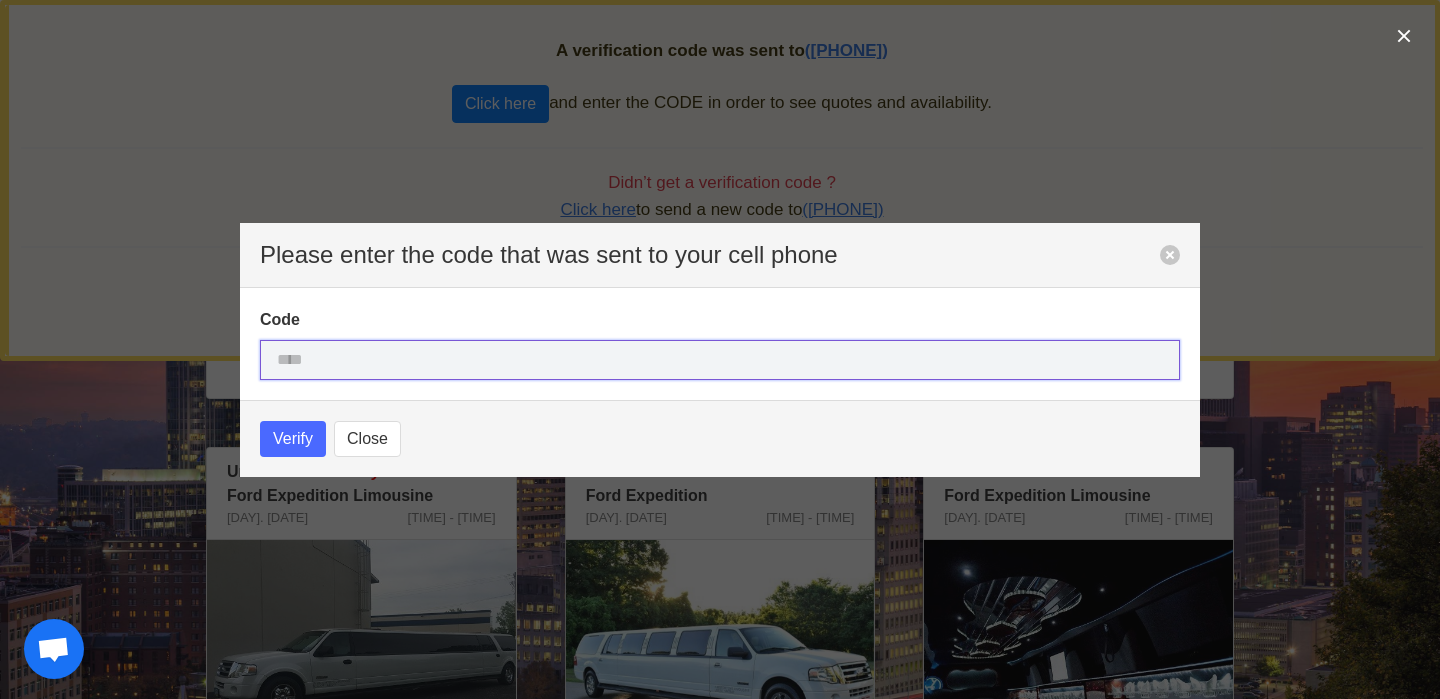 click at bounding box center (720, 360) 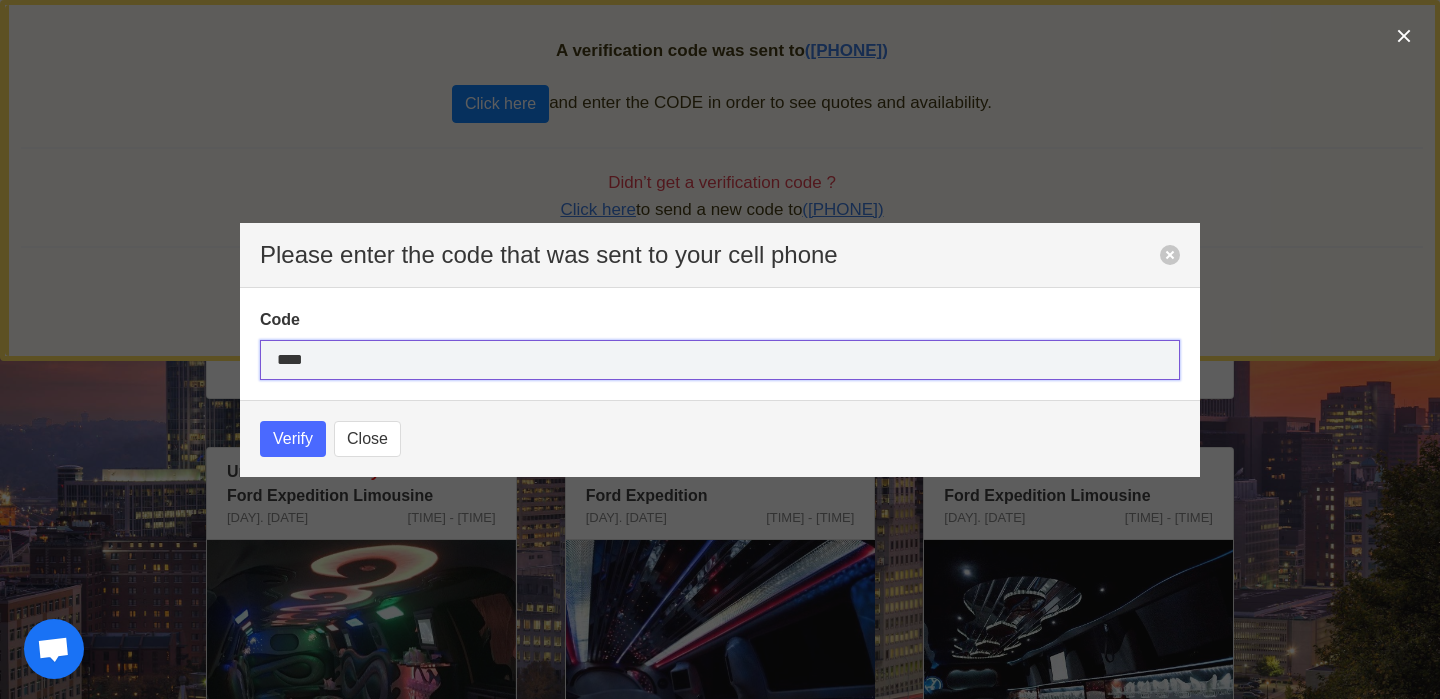 type on "****" 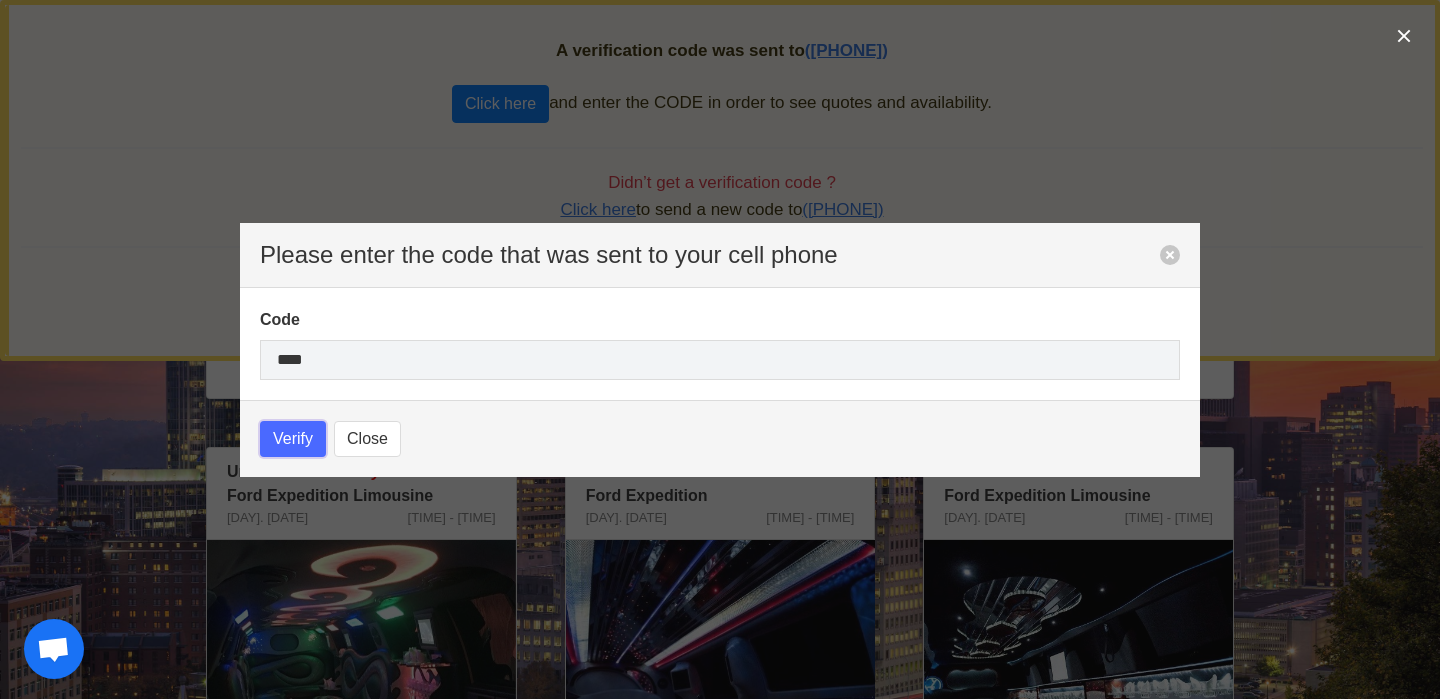 click on "Verify" at bounding box center (293, 439) 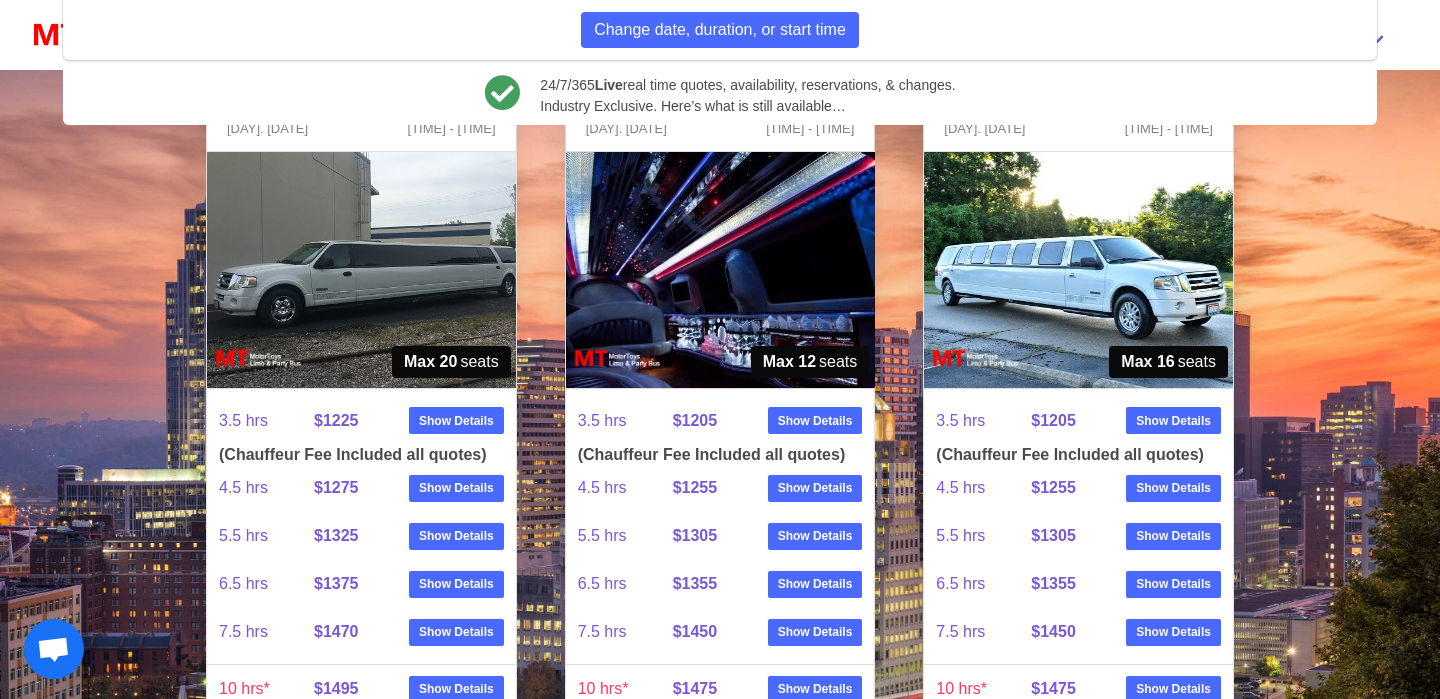 scroll, scrollTop: 2893, scrollLeft: 0, axis: vertical 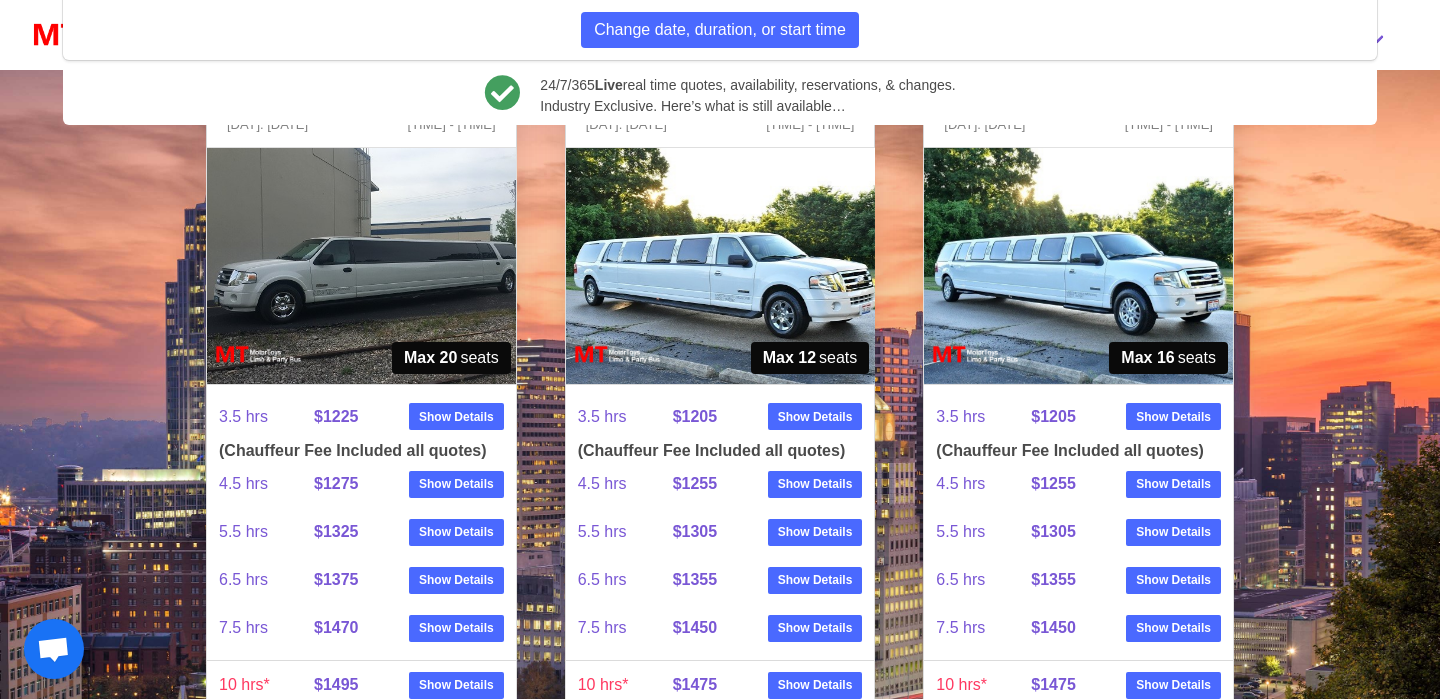 click on "Unit 35 - Brawny Boy Party Bus with restroom Sat. [DATE] [TIME] - [TIME] Brawny Boy Vehicle not eligible for discount Max 25 seats 3.5 hrs $425/hr $1485 Show Details (Chauffeur Fee Included all quotes) 4.5 hrs $1535 Show Details 5.5 hrs $1585 Show Details 6.5 hrs $1635 Show Details 7.5 hrs $1730 Show Details 10 hrs* $1755 Show Details * Only $176 per hour! 10 hrs discounted for a limited time. Rent now! Use some or all of the time - it's our best hourly rate! Unit 34 - Thumper Party Bus with restroom Sat. [DATE] [TIME] - [TIME] Thumper Vehicle not eligible for discount Max 25 seats 3.5 hrs $425/hr $1485 Show Details (Chauffeur Fee Included all quotes) 4.5 hrs $1535 Show Details 5.5 hrs $1585 Show Details 6.5 hrs $1635 Show Details 7.5 hrs $1730 Show Details 10 hrs* $1755 Show Details * Only $176 per hour! Unit 33 -" at bounding box center [720, -211] 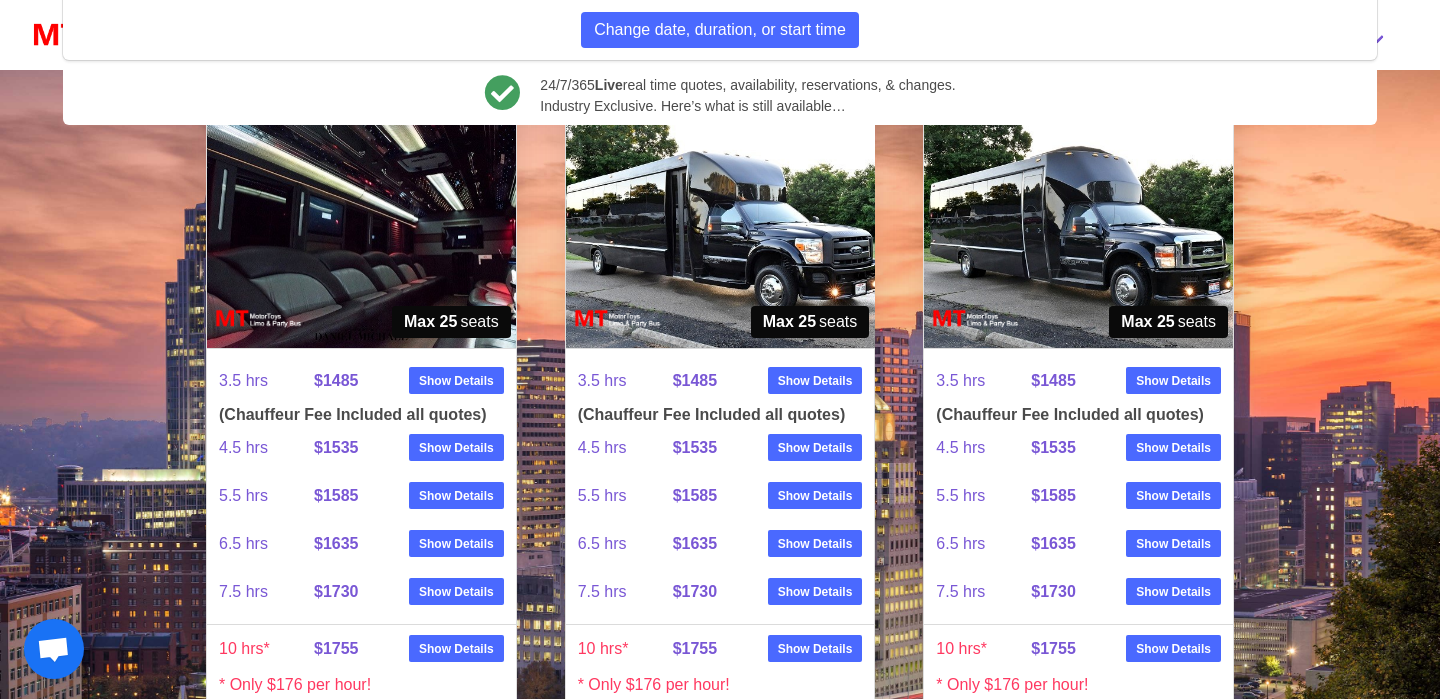 scroll, scrollTop: 1175, scrollLeft: 0, axis: vertical 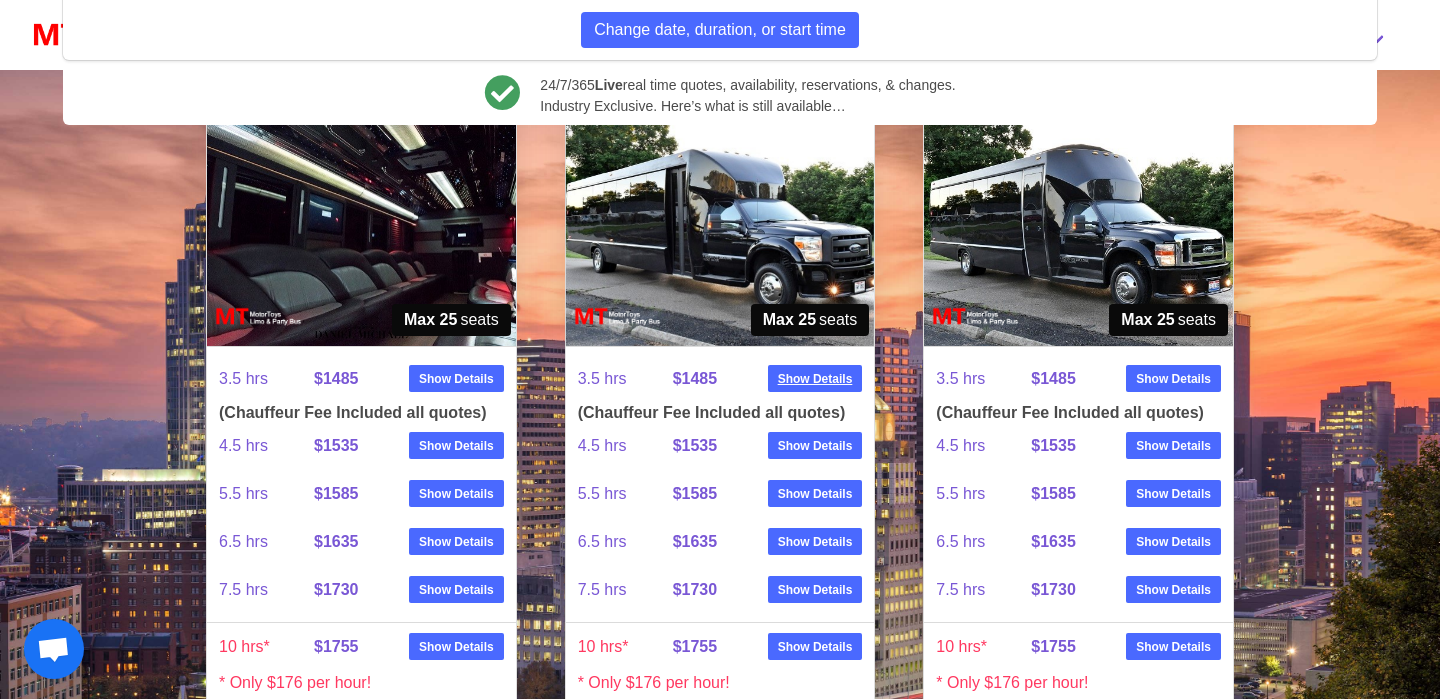 click on "Show Details" at bounding box center (815, 379) 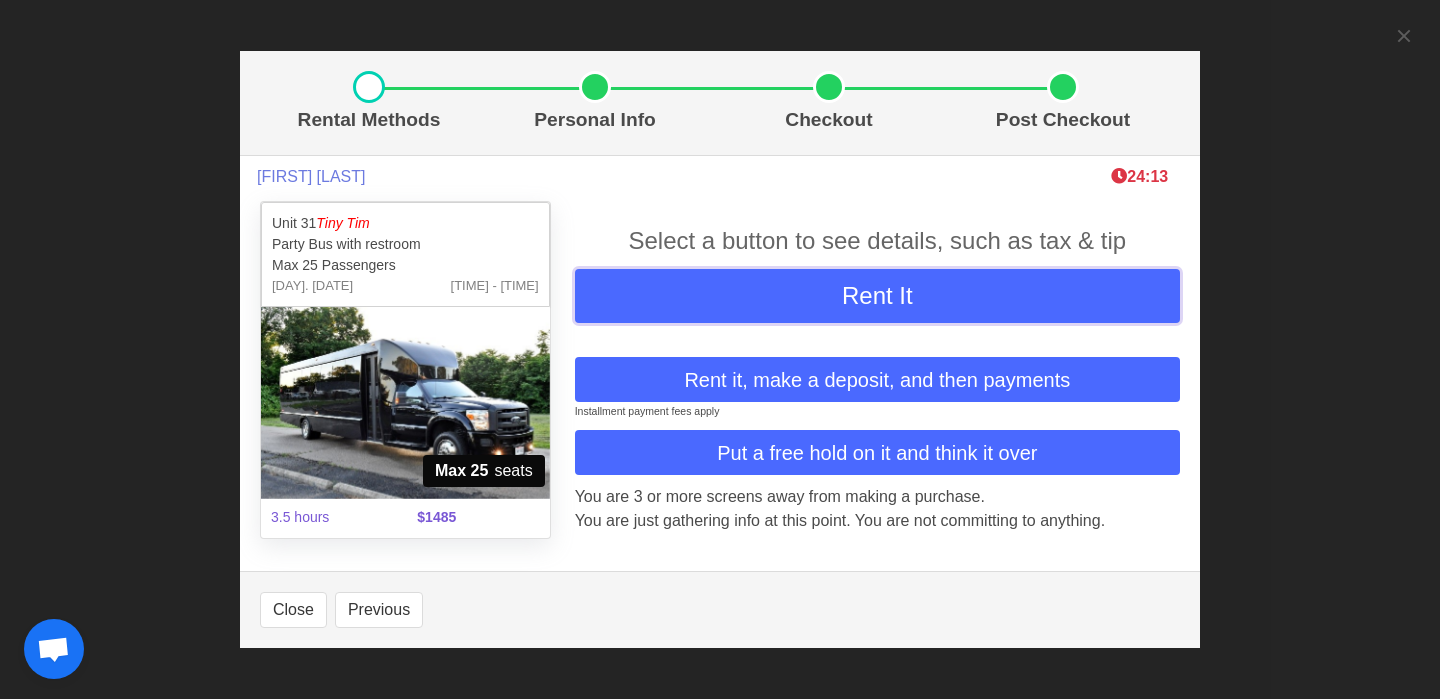 click on "Rent It" at bounding box center (877, 296) 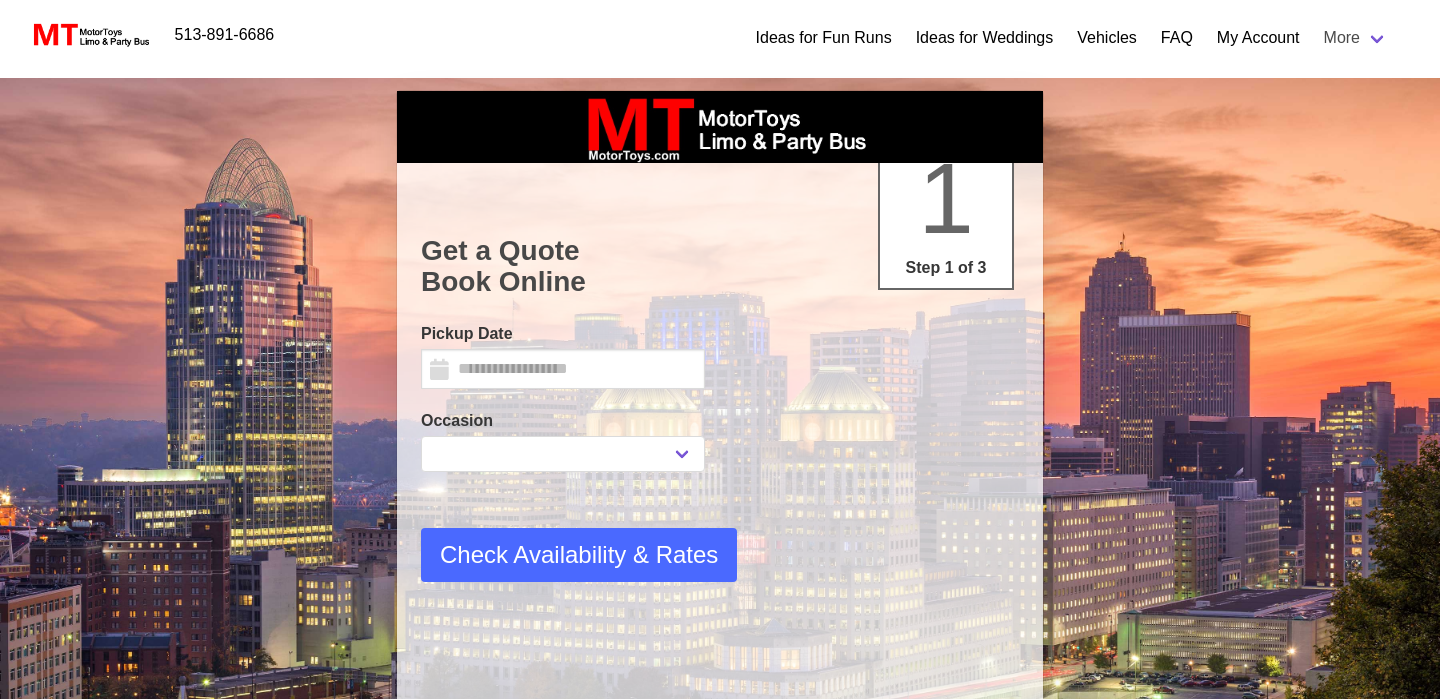 scroll, scrollTop: 0, scrollLeft: 0, axis: both 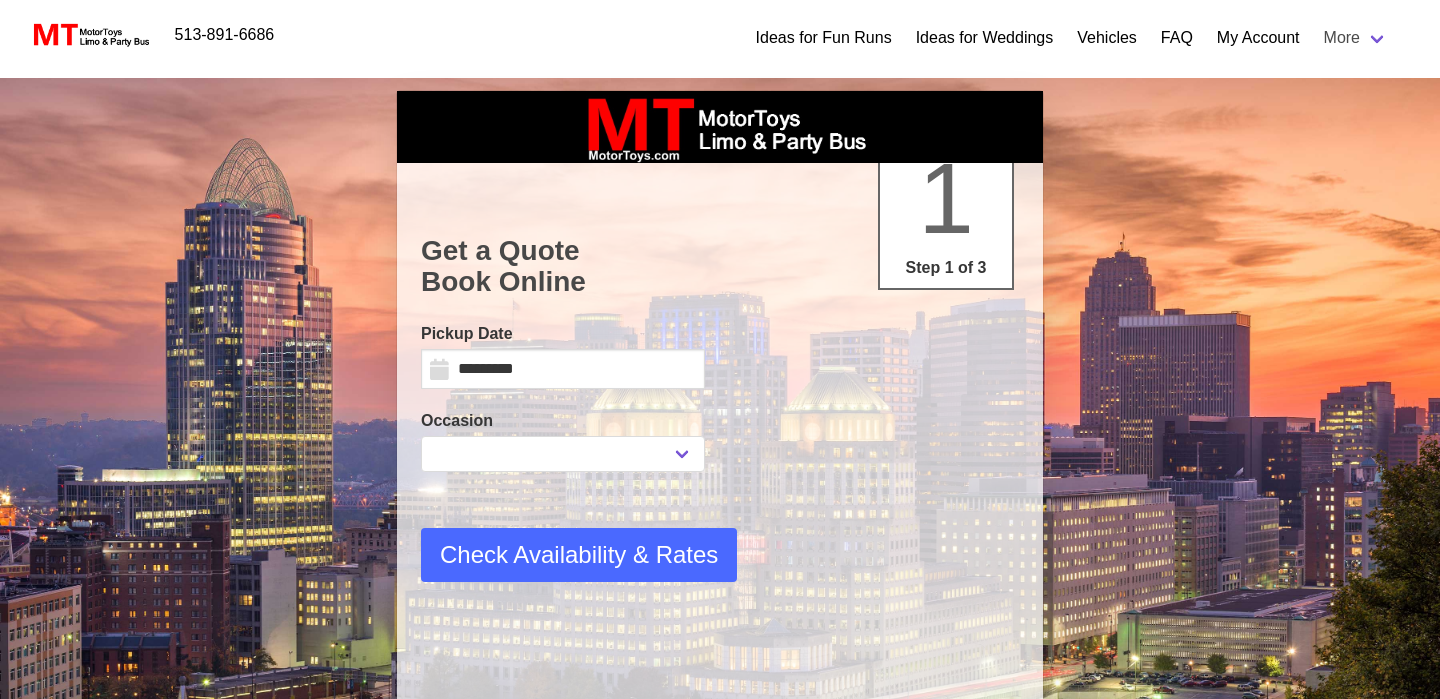 select 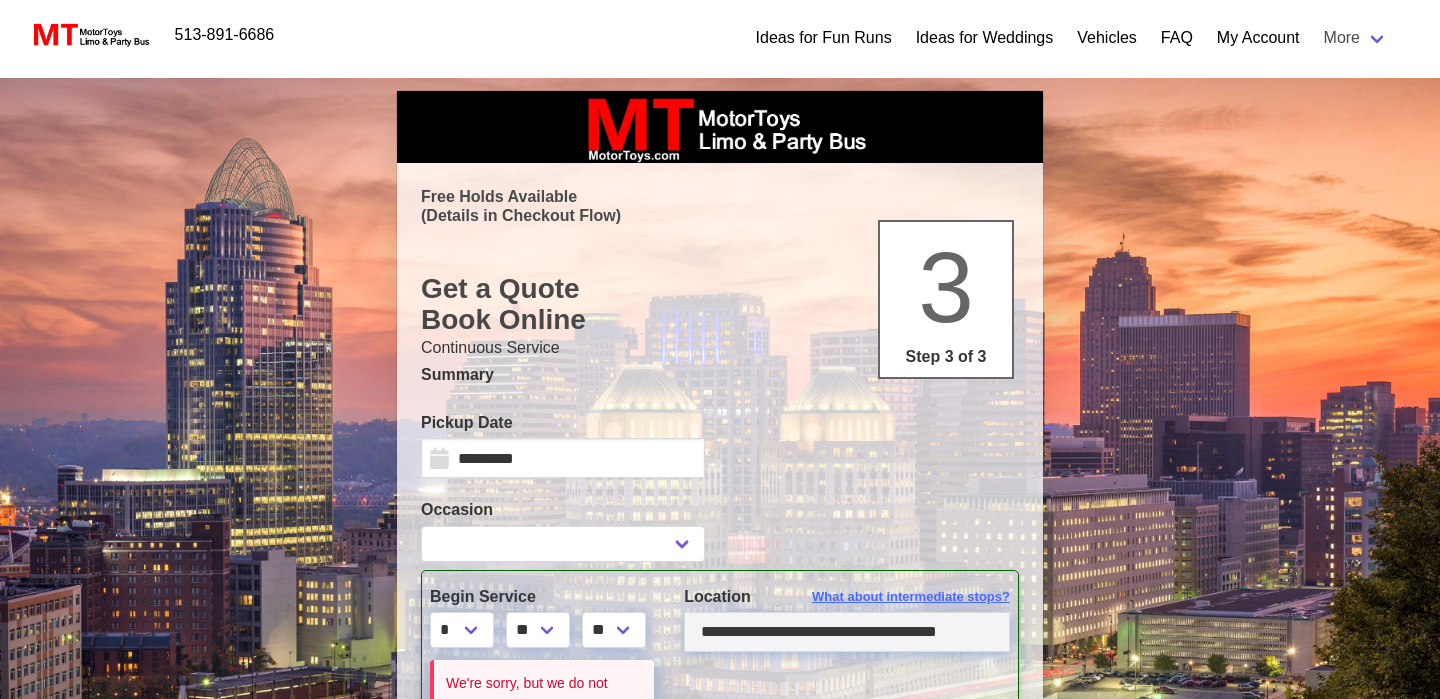 scroll, scrollTop: 0, scrollLeft: 0, axis: both 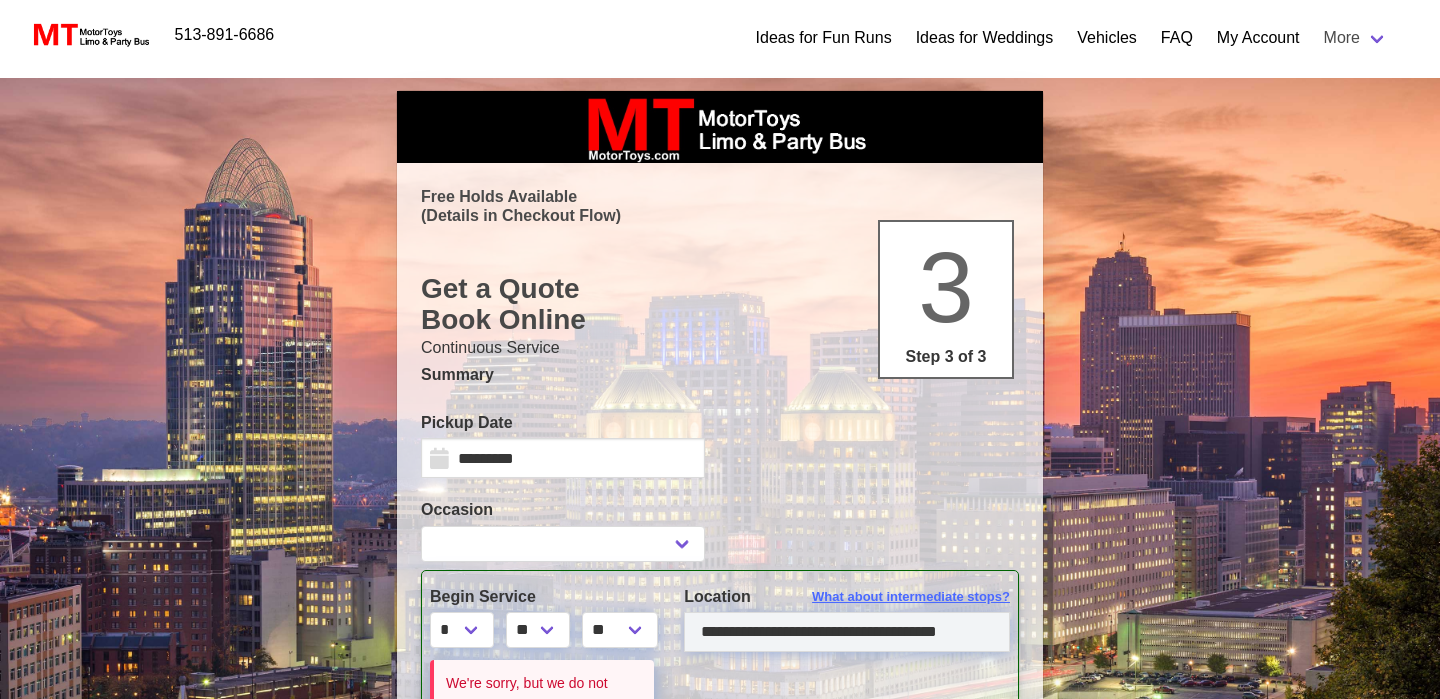 type on "**********" 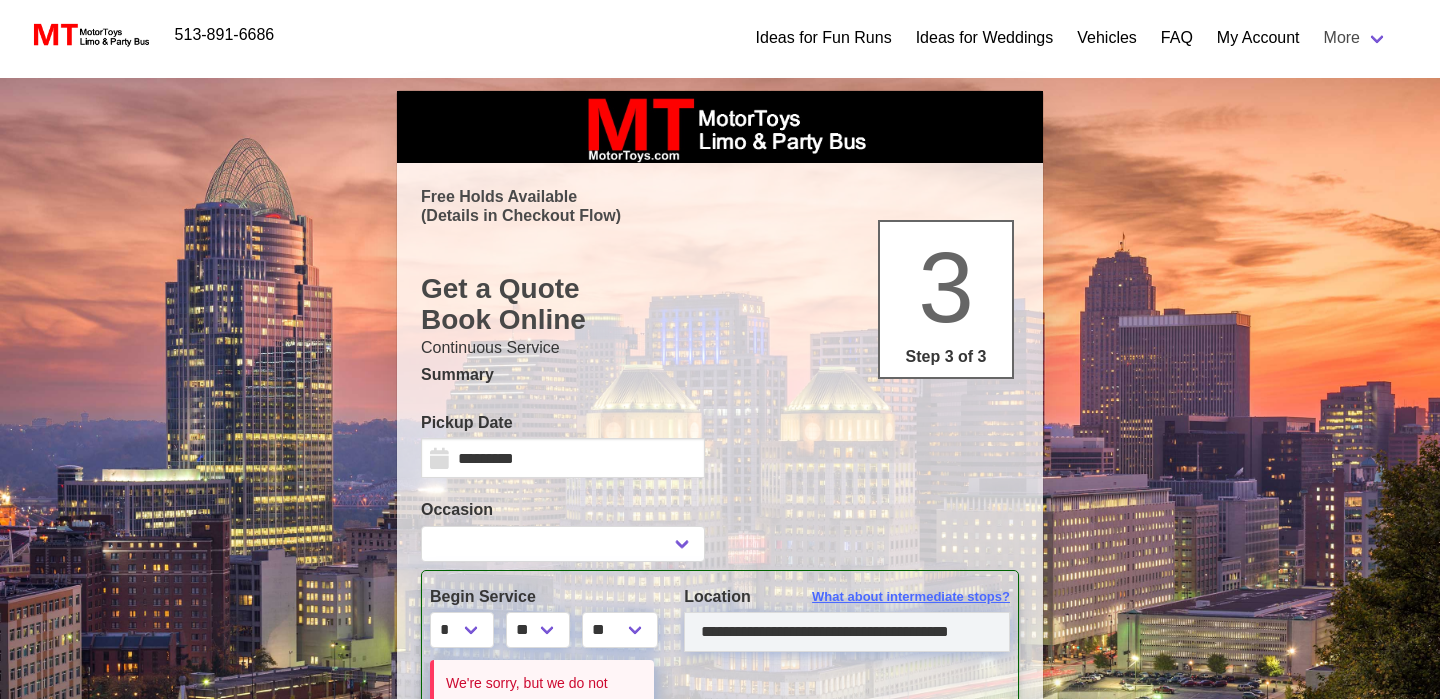 select 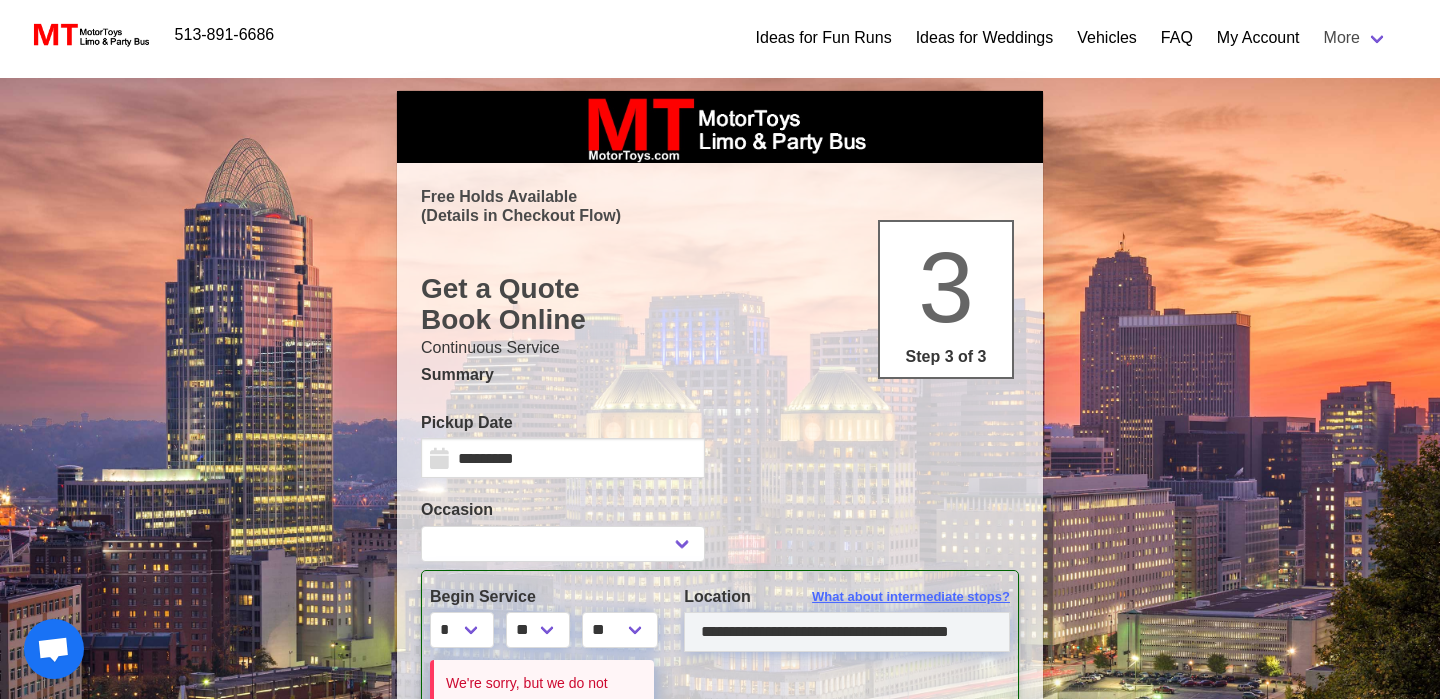 select 